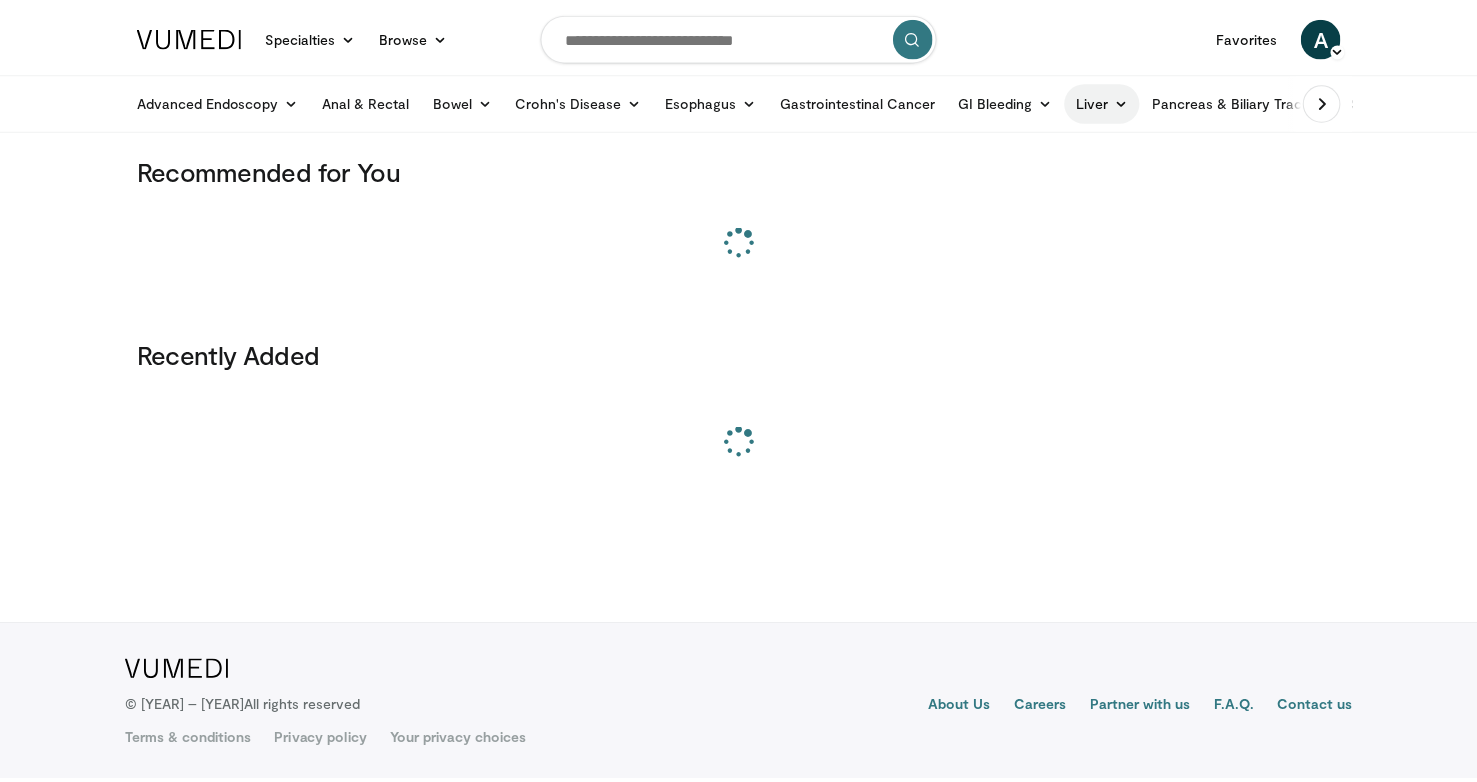scroll, scrollTop: 0, scrollLeft: 0, axis: both 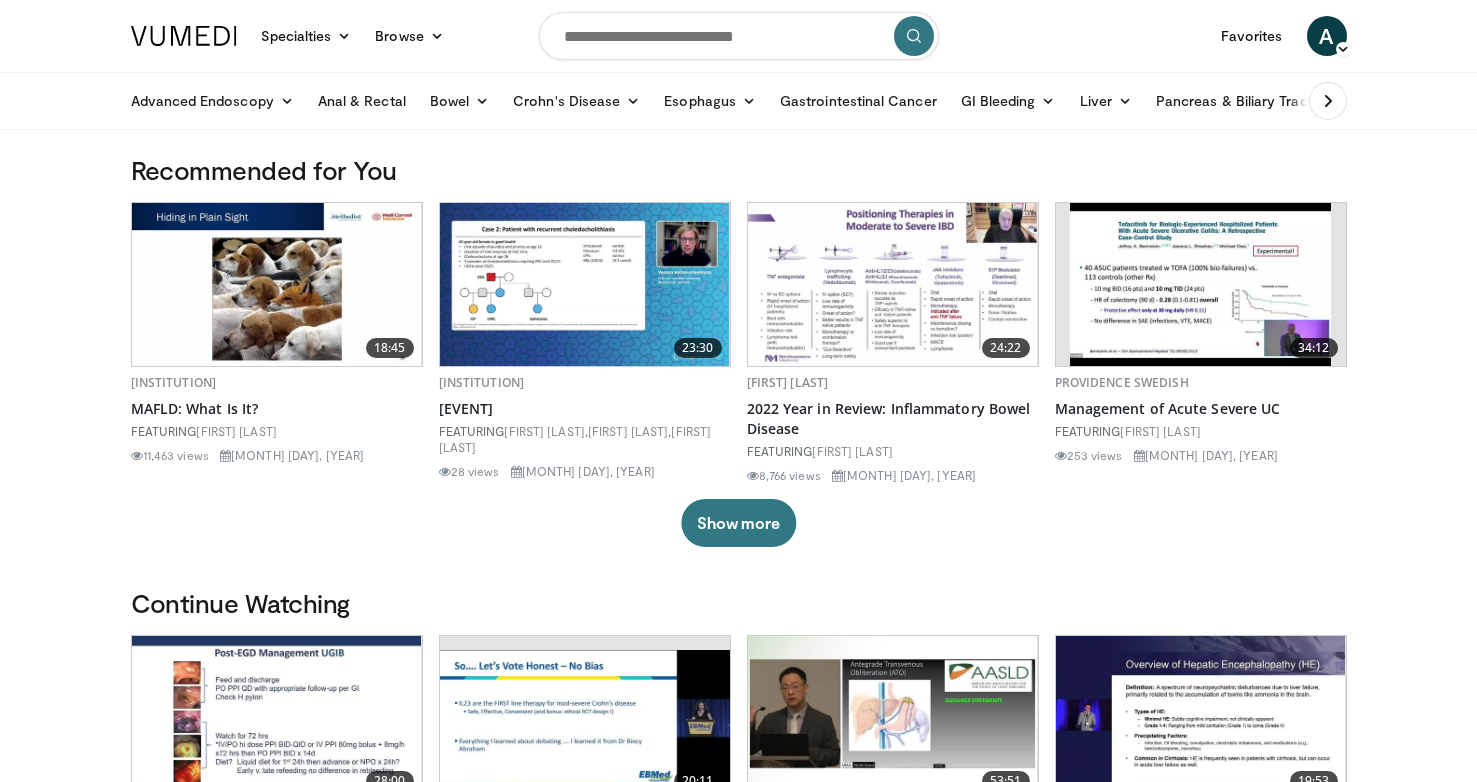 click at bounding box center (739, 36) 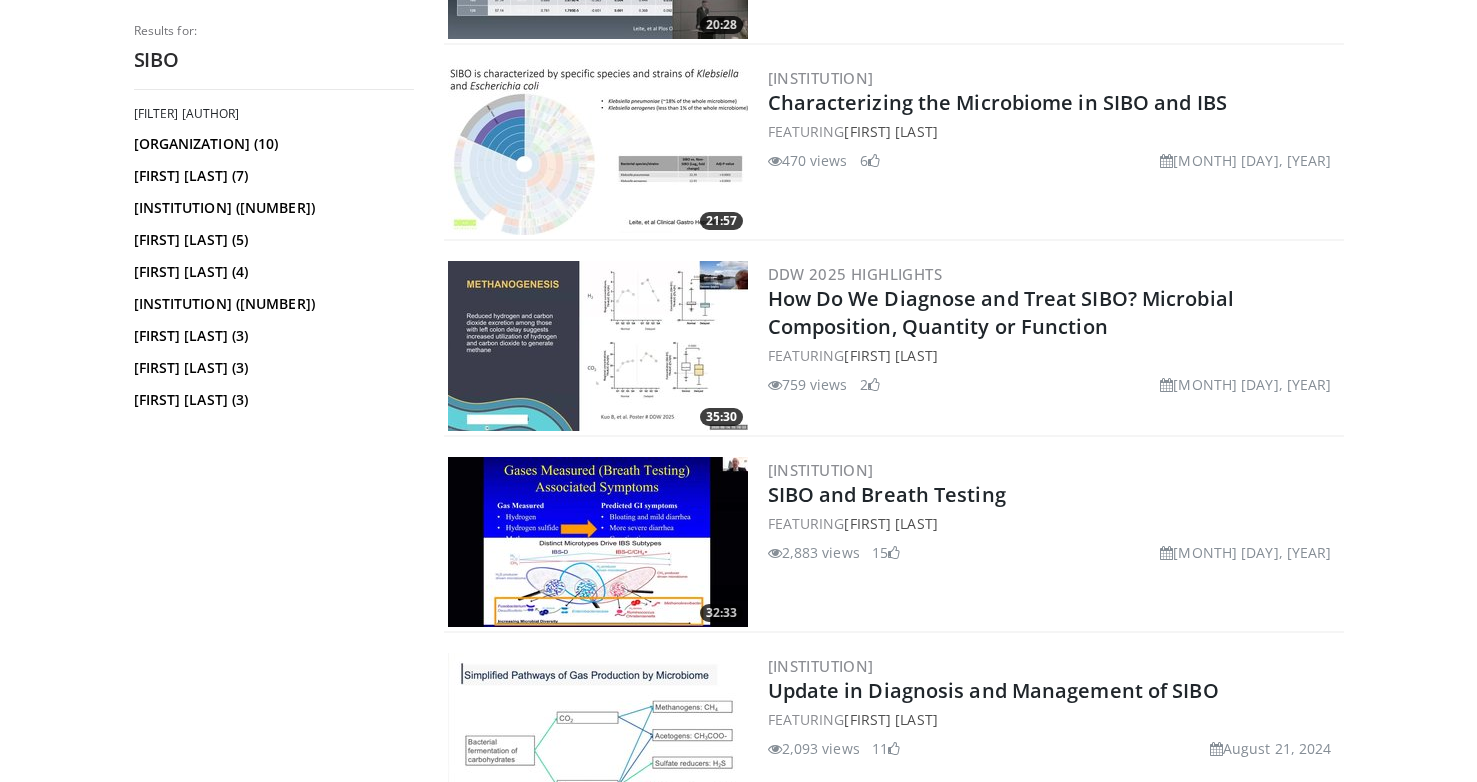scroll, scrollTop: 720, scrollLeft: 0, axis: vertical 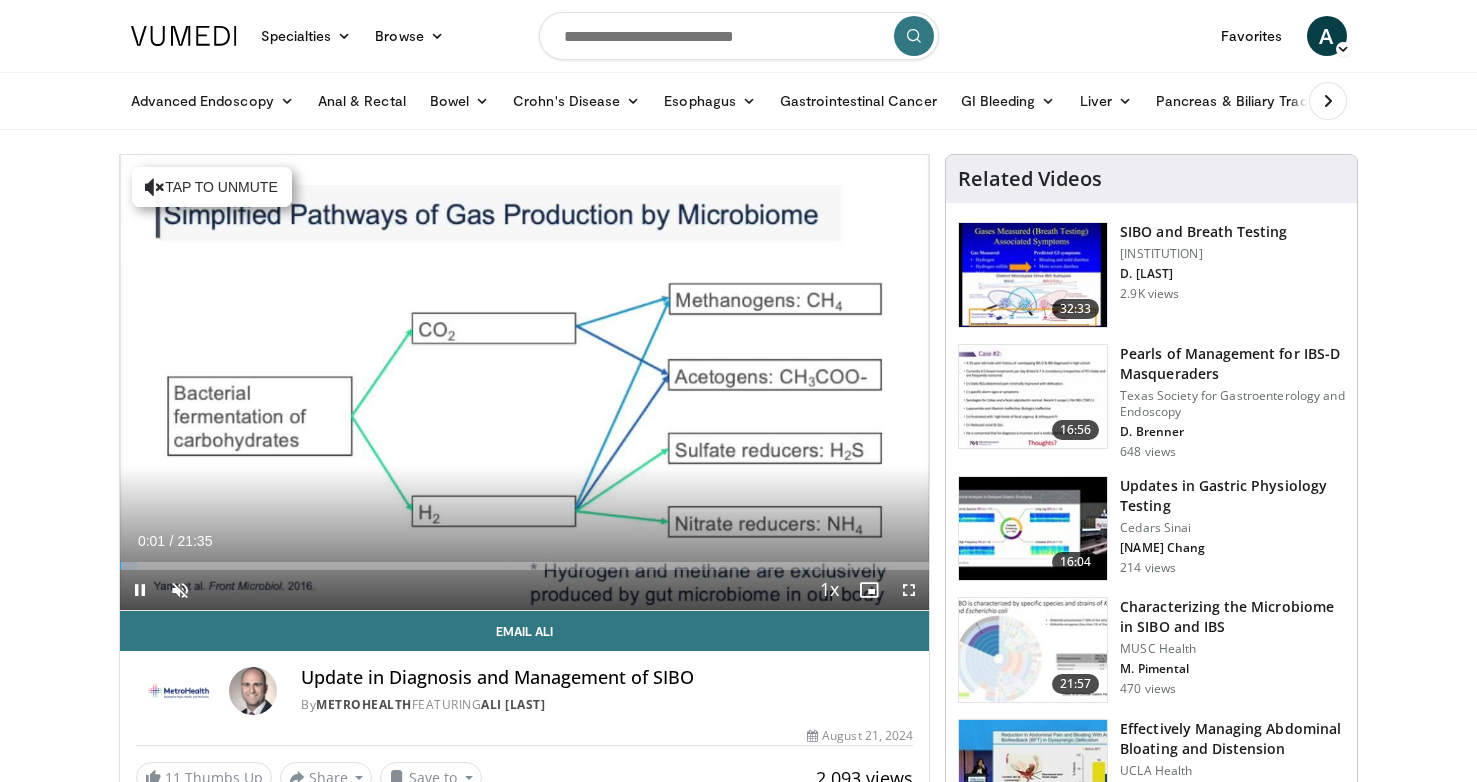 click at bounding box center [909, 590] 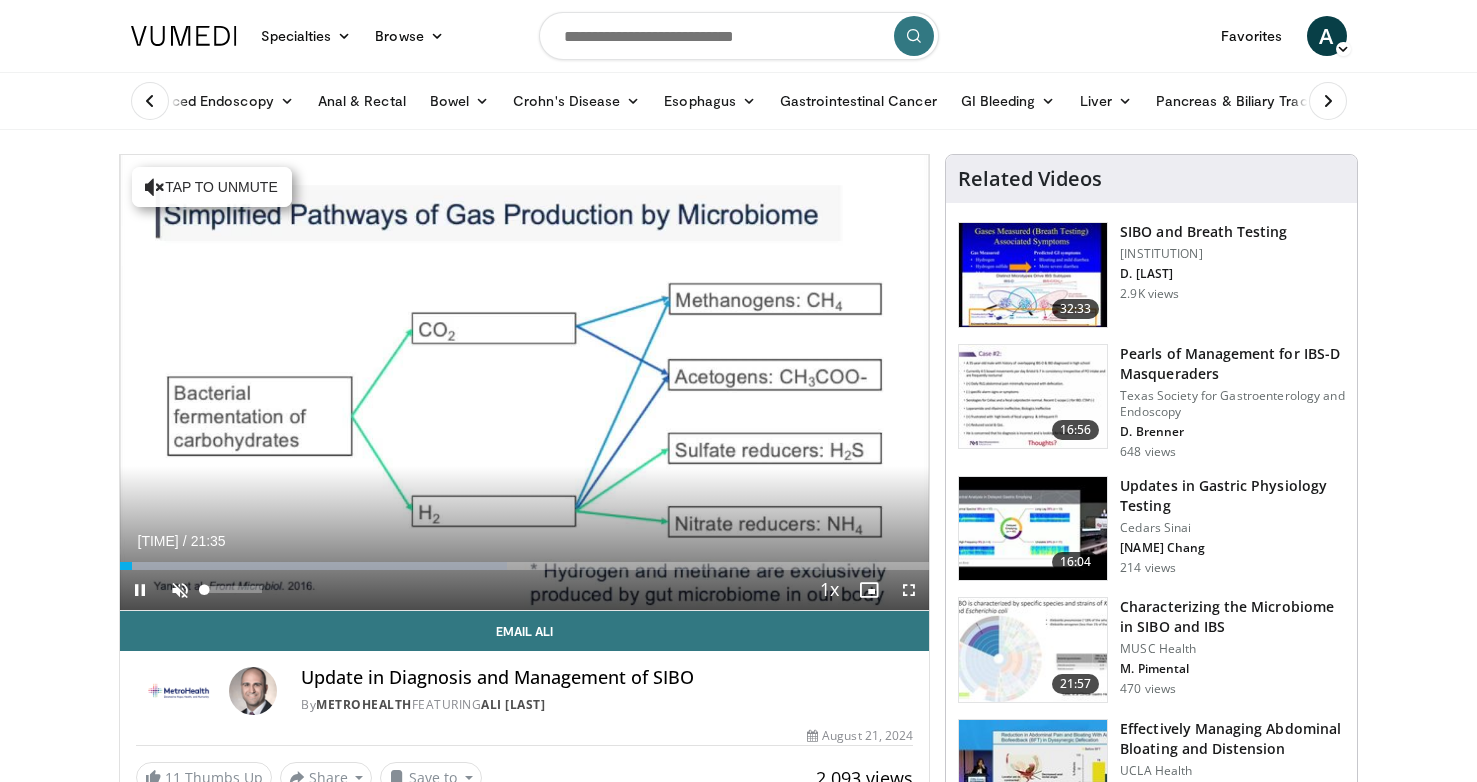 click at bounding box center (180, 590) 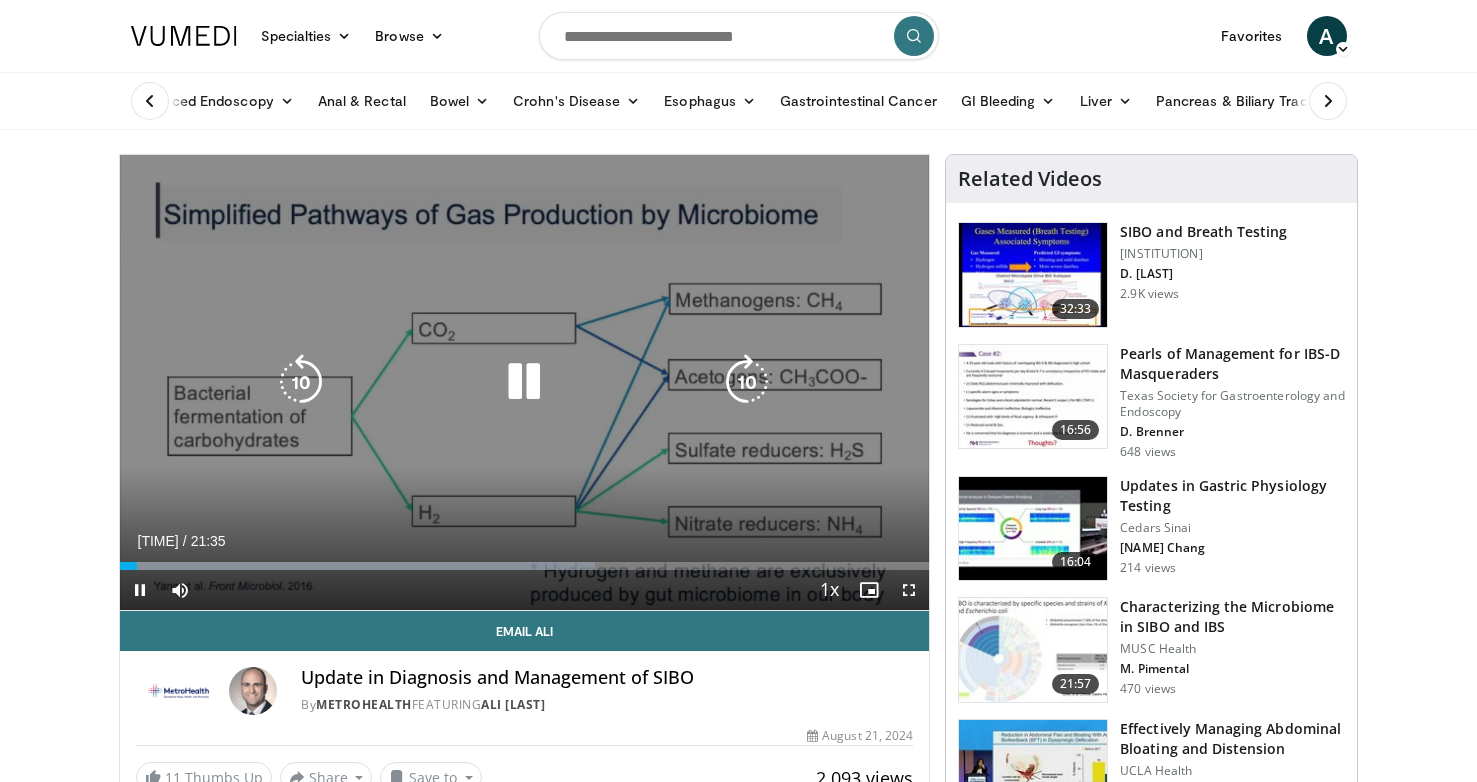 click at bounding box center [301, 382] 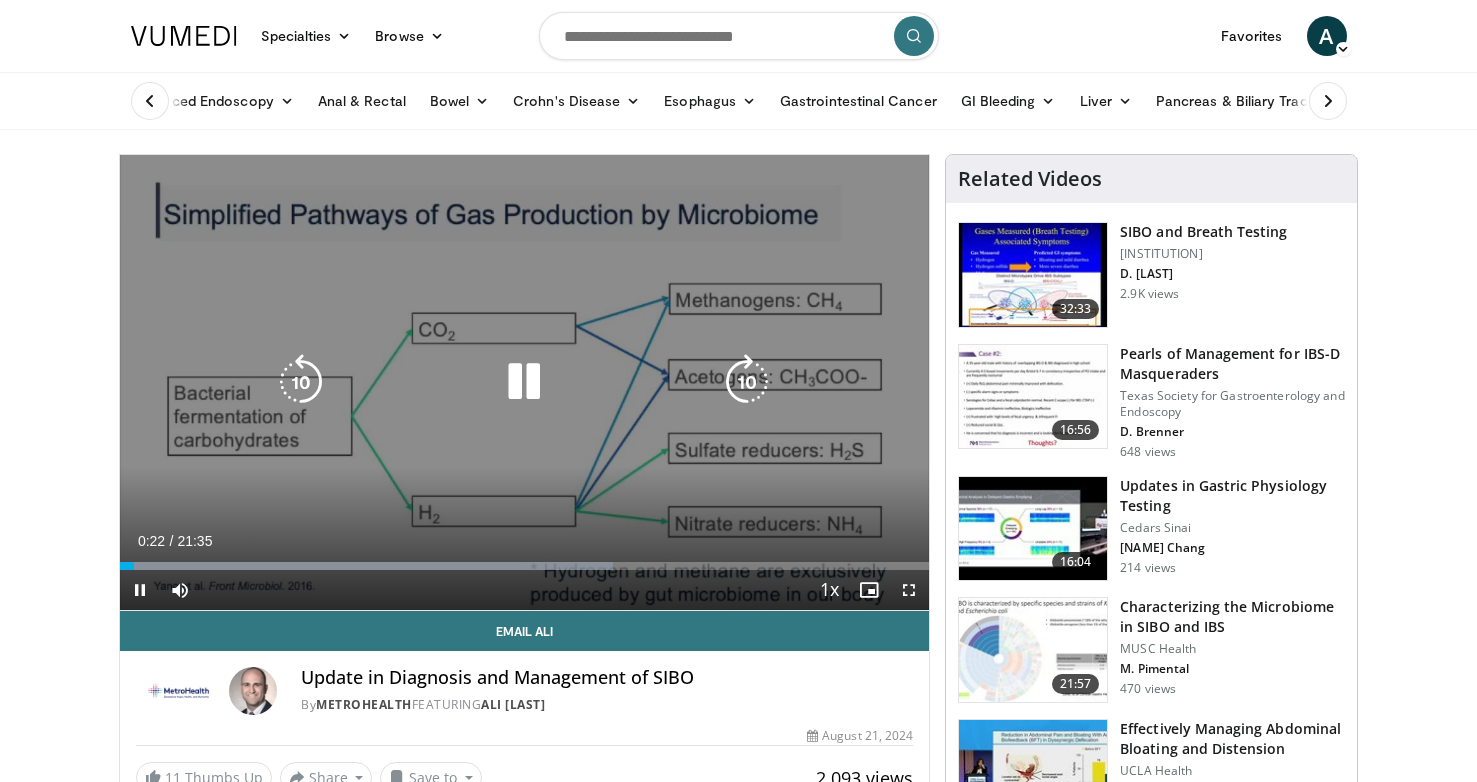 click at bounding box center [301, 382] 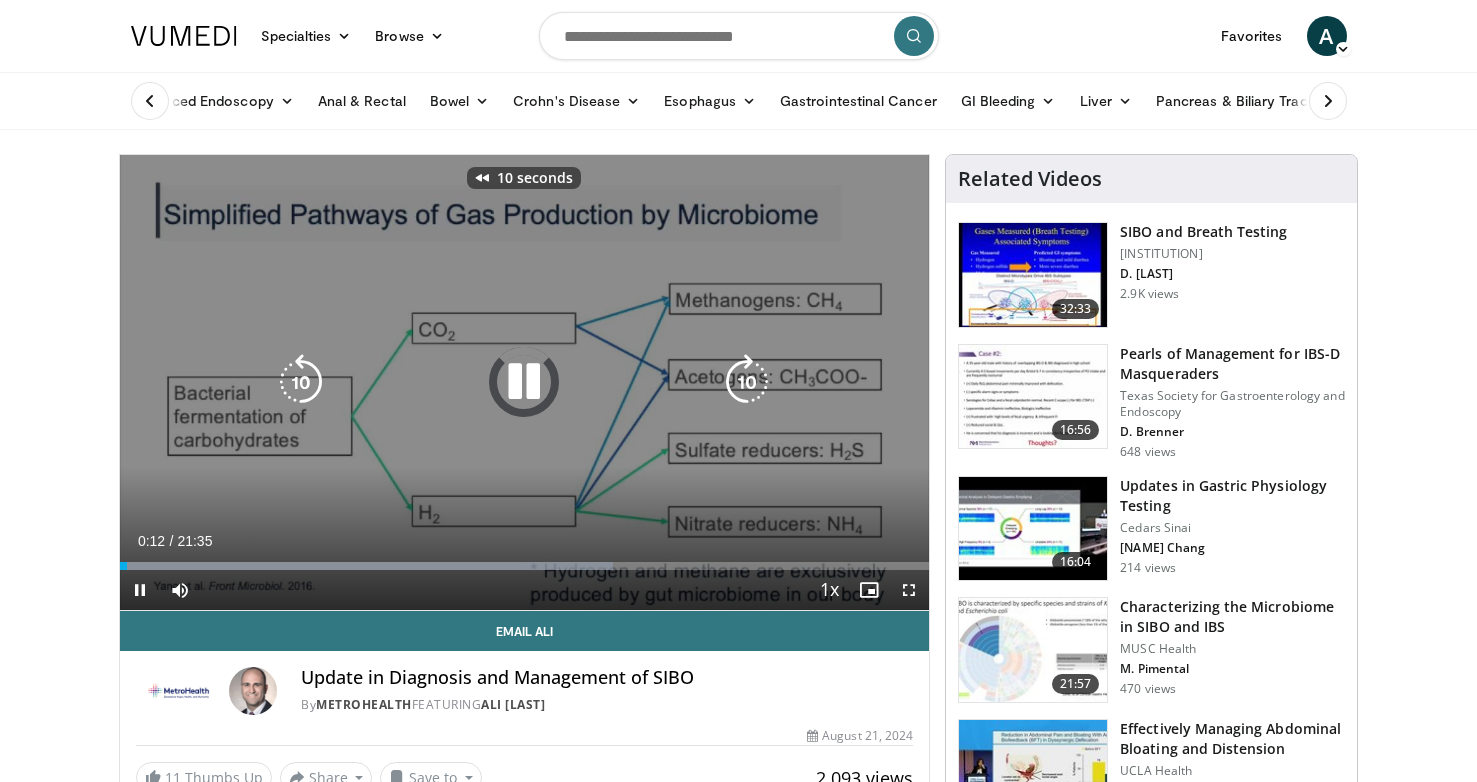 click at bounding box center [301, 382] 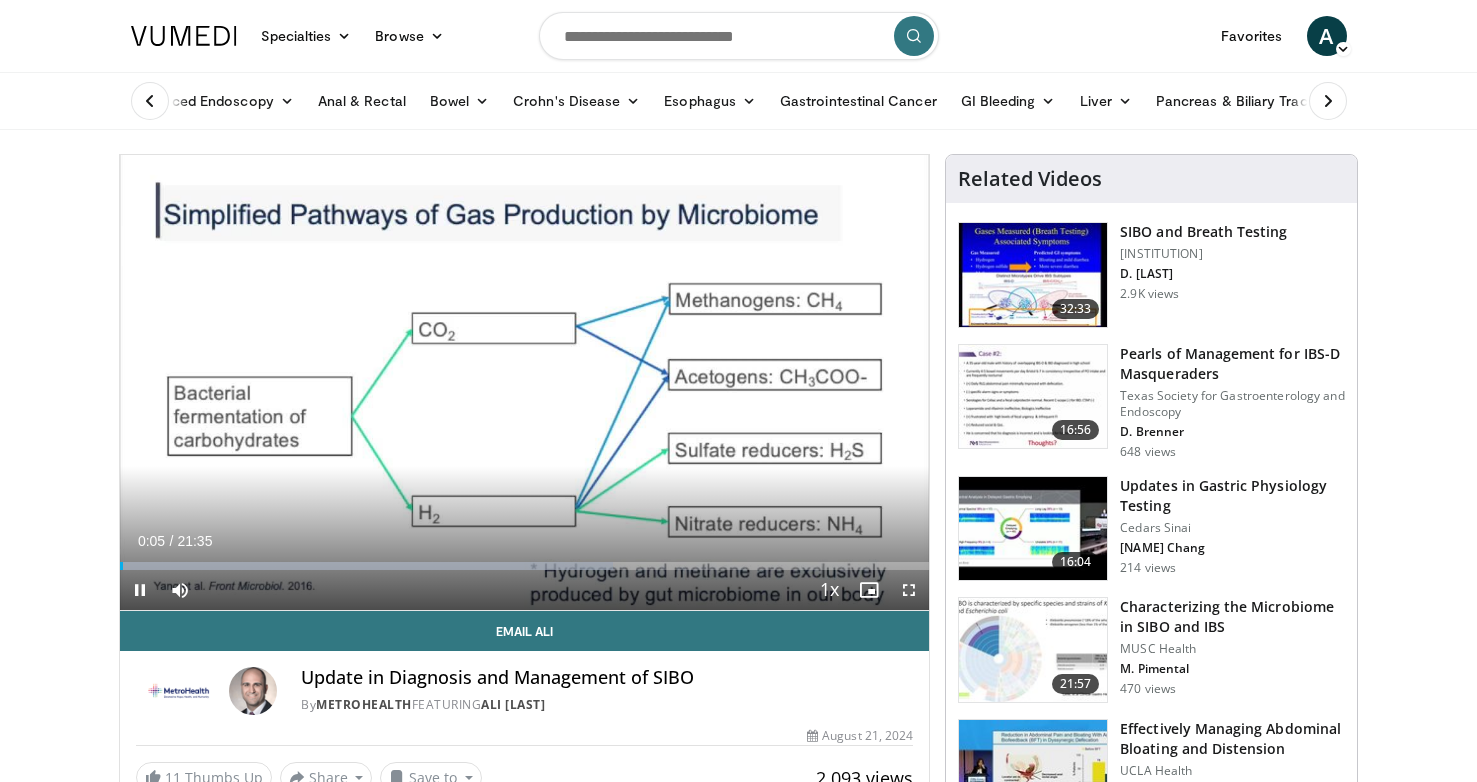 click at bounding box center (909, 590) 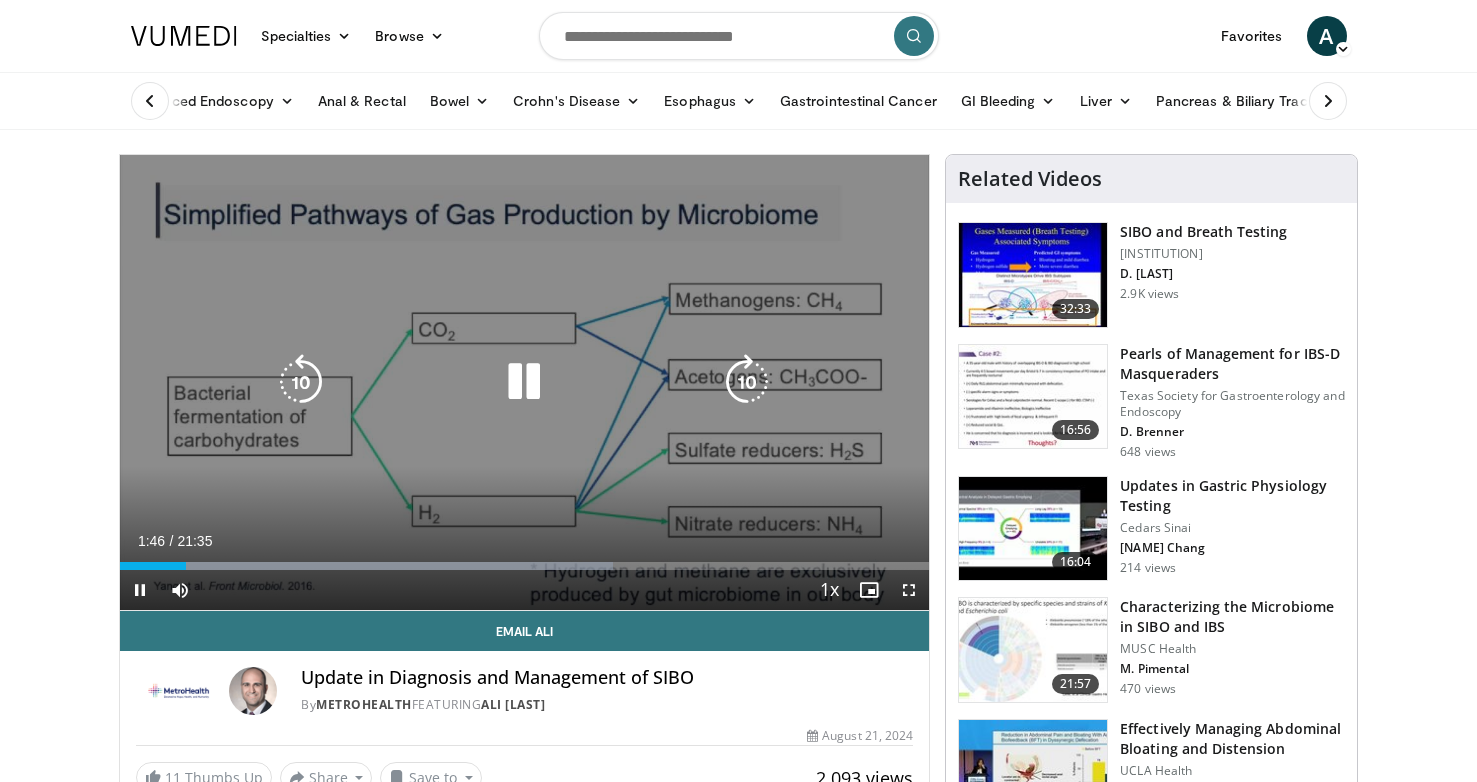 click at bounding box center [524, 382] 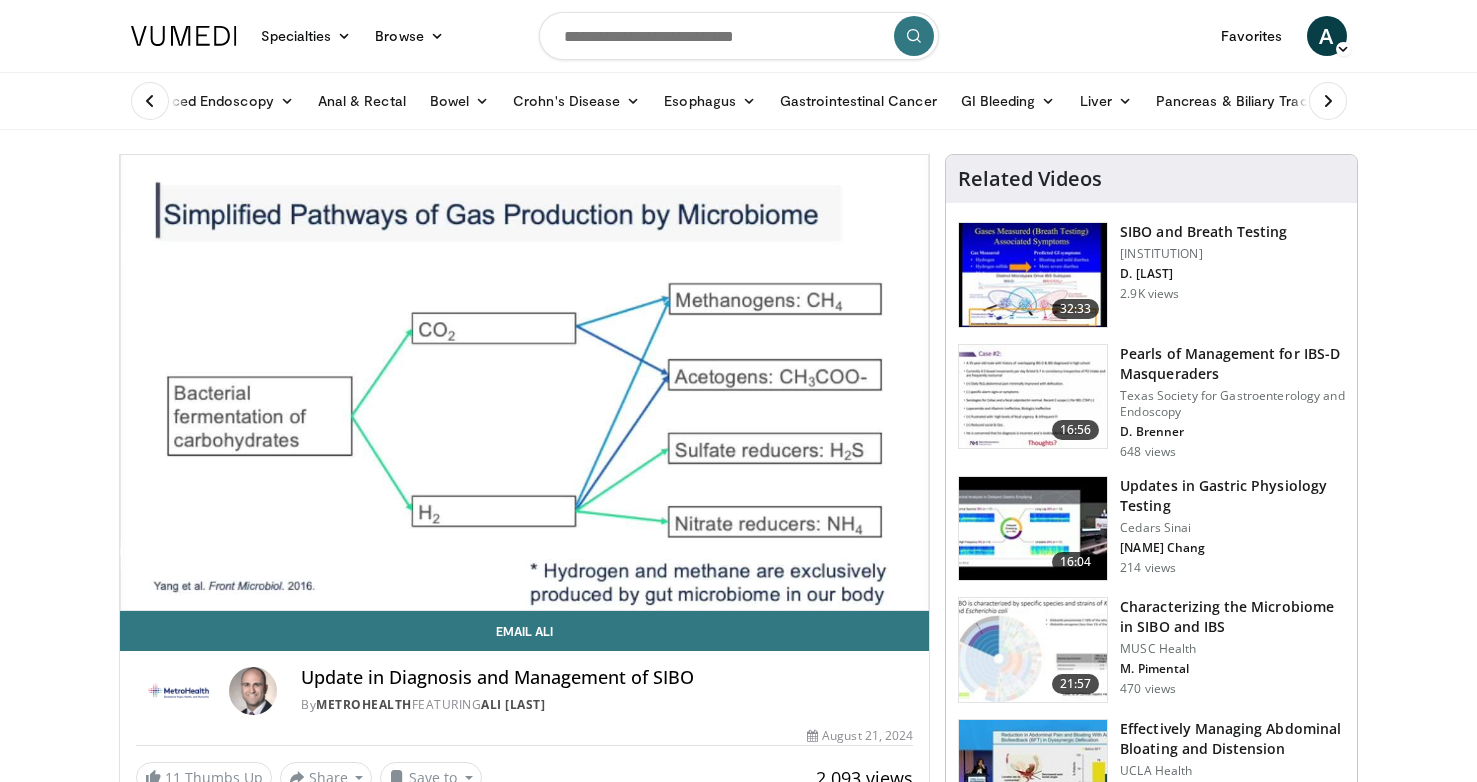 click on "Specialties
Adult & Family Medicine
Allergy, Asthma, Immunology
Anesthesiology
Cardiology
Dental
Dermatology
Endocrinology
Gastroenterology & Hepatology
General Surgery
Hematology & Oncology
Infectious Disease
Nephrology
Neurology
Neurosurgery
Obstetrics & Gynecology
Ophthalmology
Oral Maxillofacial
Orthopaedics
Otolaryngology
Pediatrics
Plastic Surgery
Podiatry
Psychiatry
Pulmonology
Radiation Oncology
Radiology
Rheumatology
Urology" at bounding box center (738, 1517) 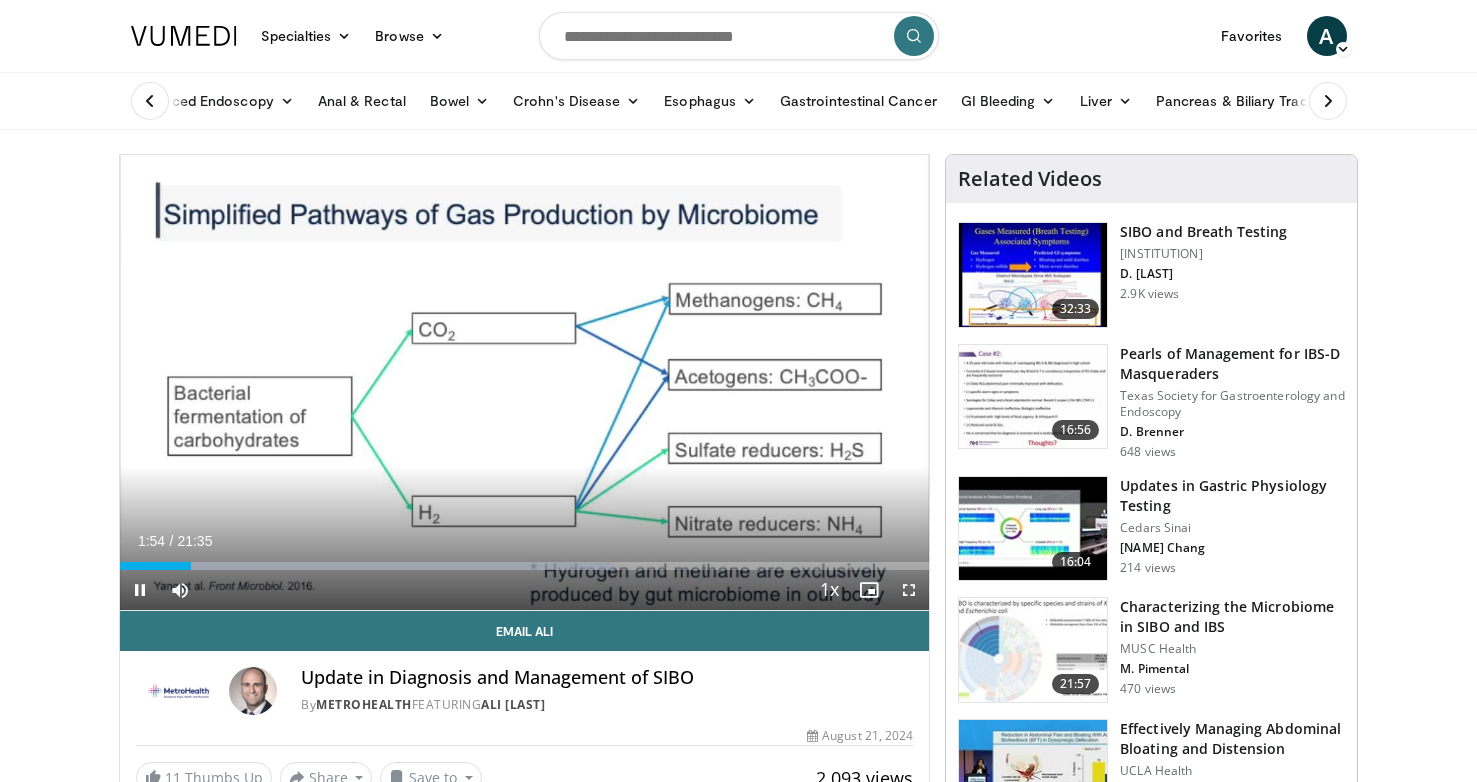 click at bounding box center (909, 590) 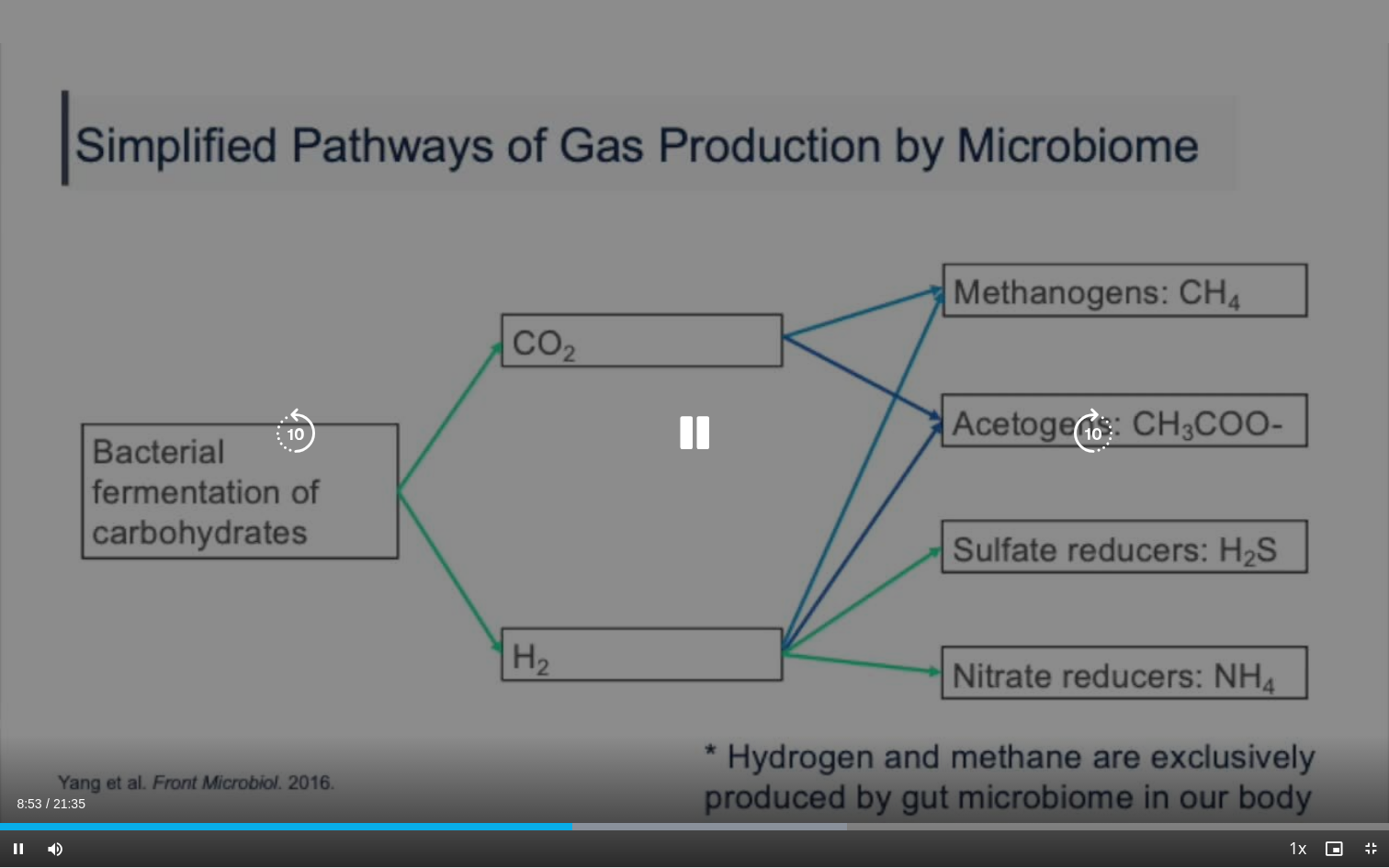 click at bounding box center [694, 434] 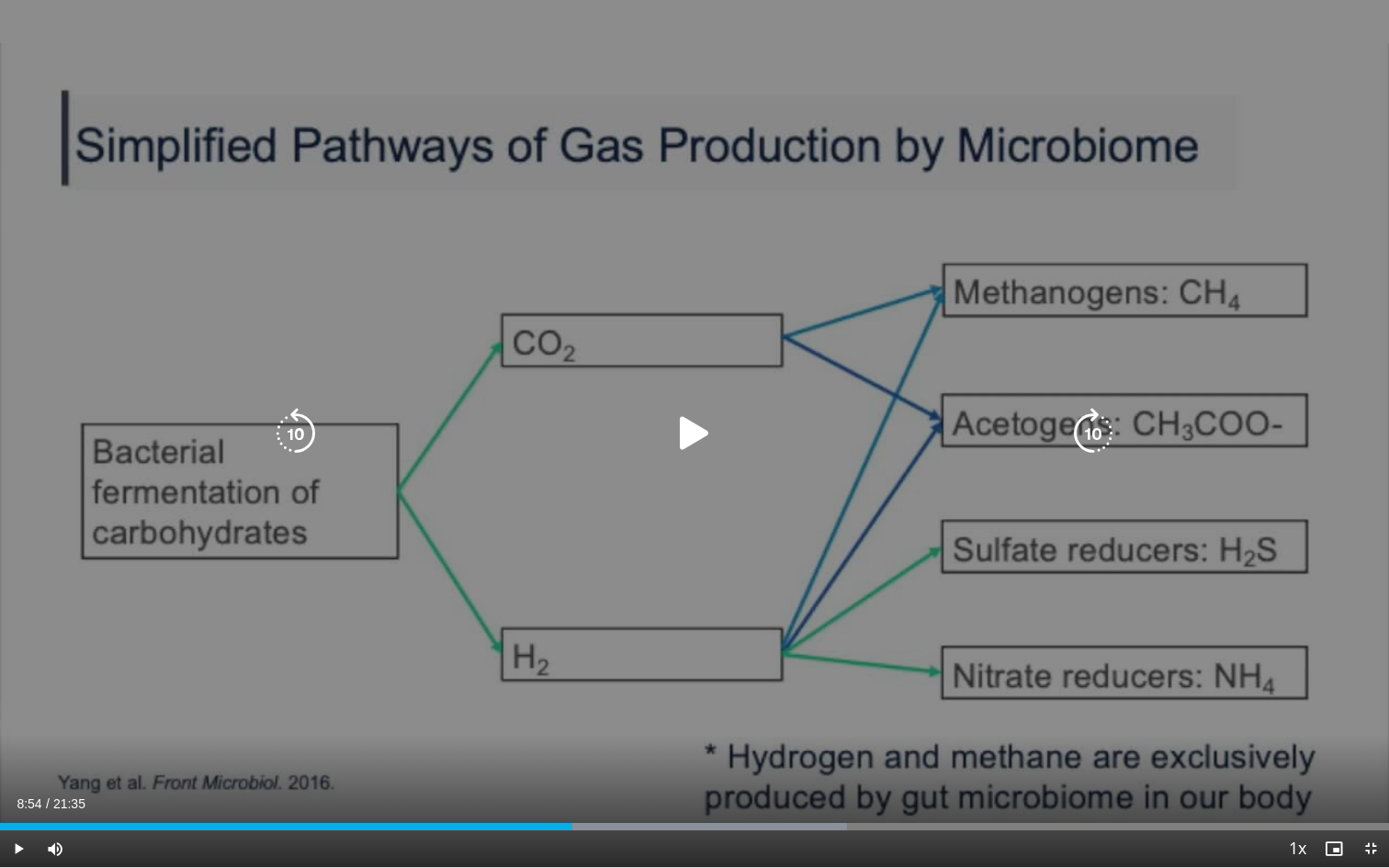 click at bounding box center [694, 434] 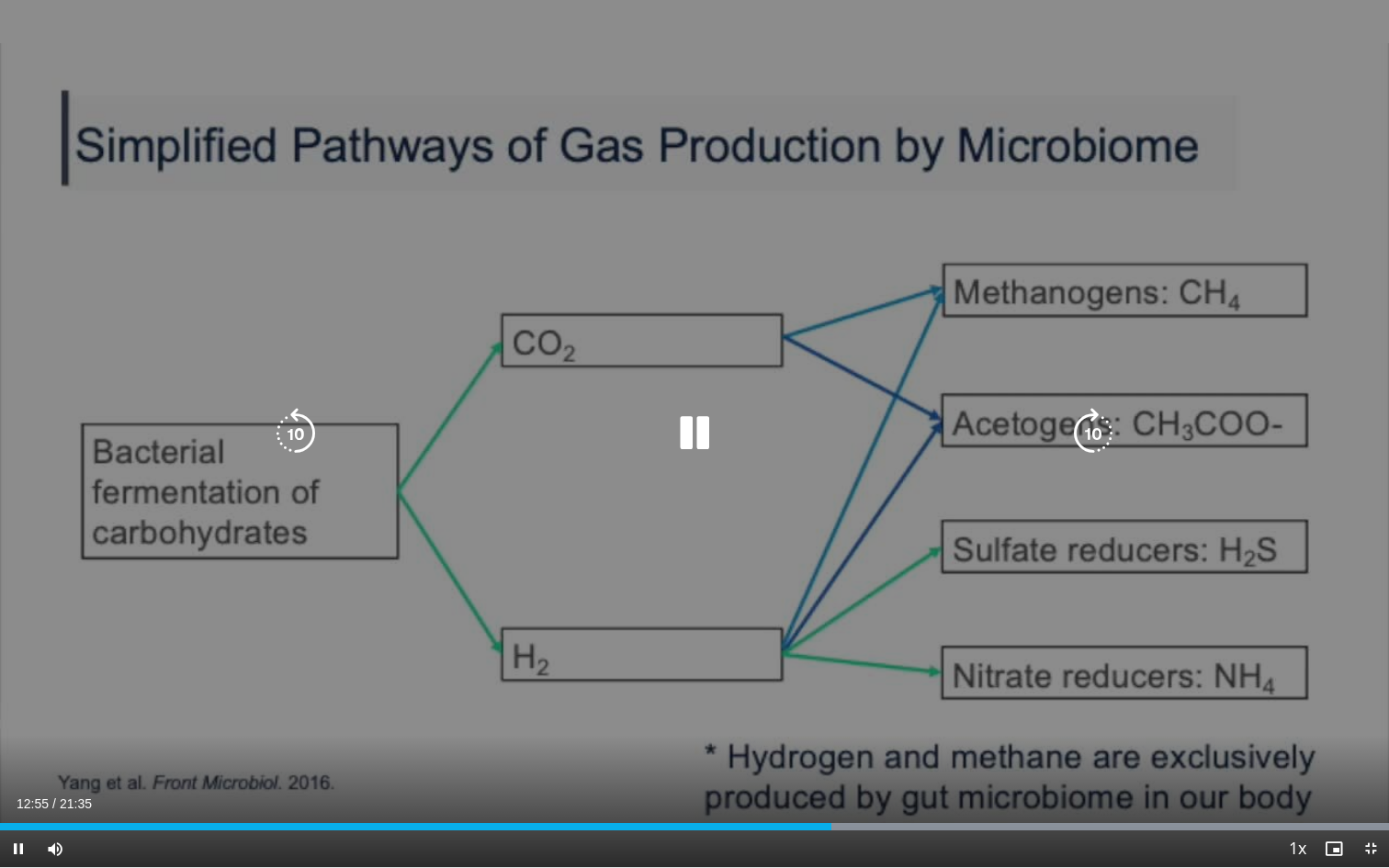 click at bounding box center (694, 434) 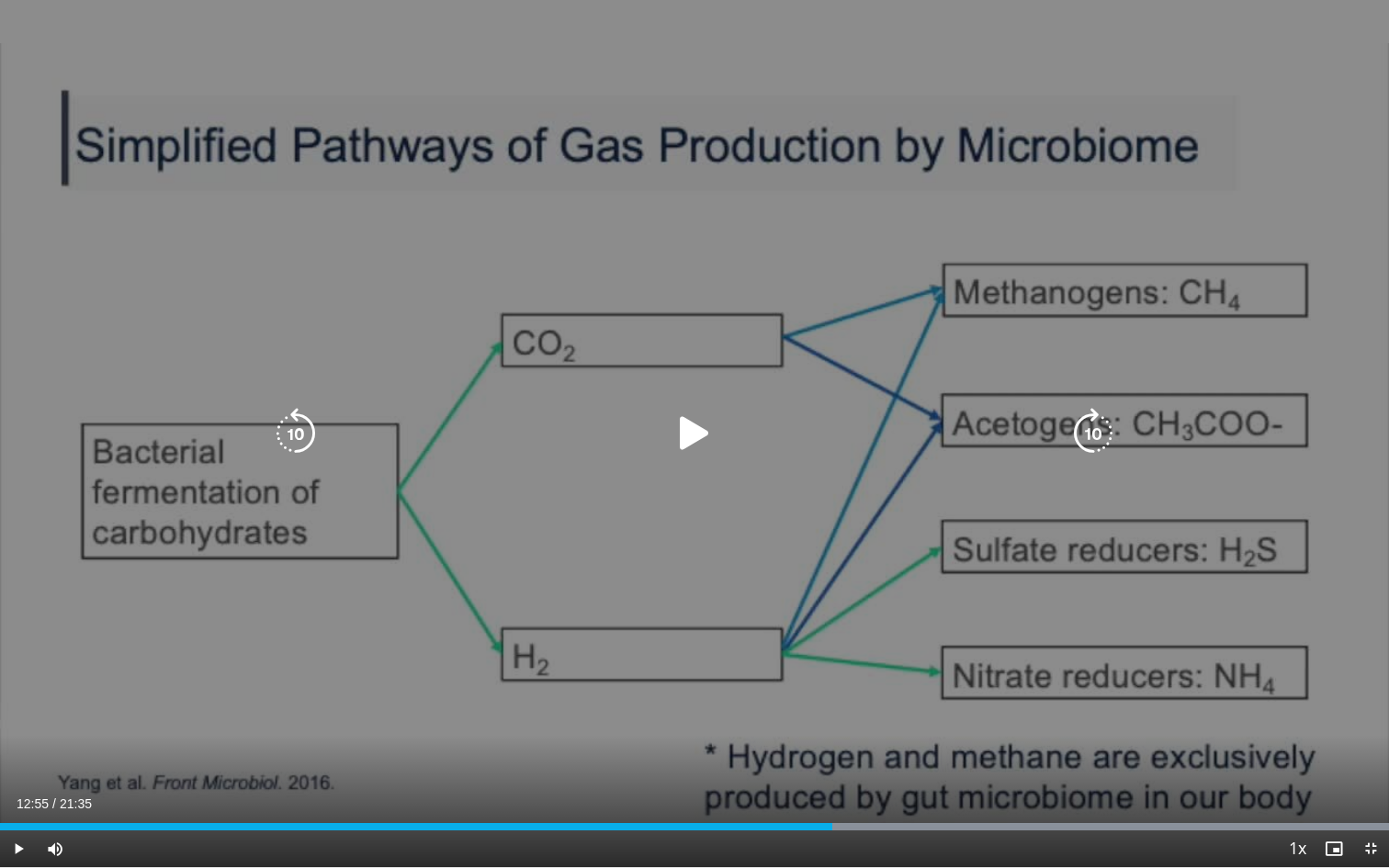 click at bounding box center [694, 434] 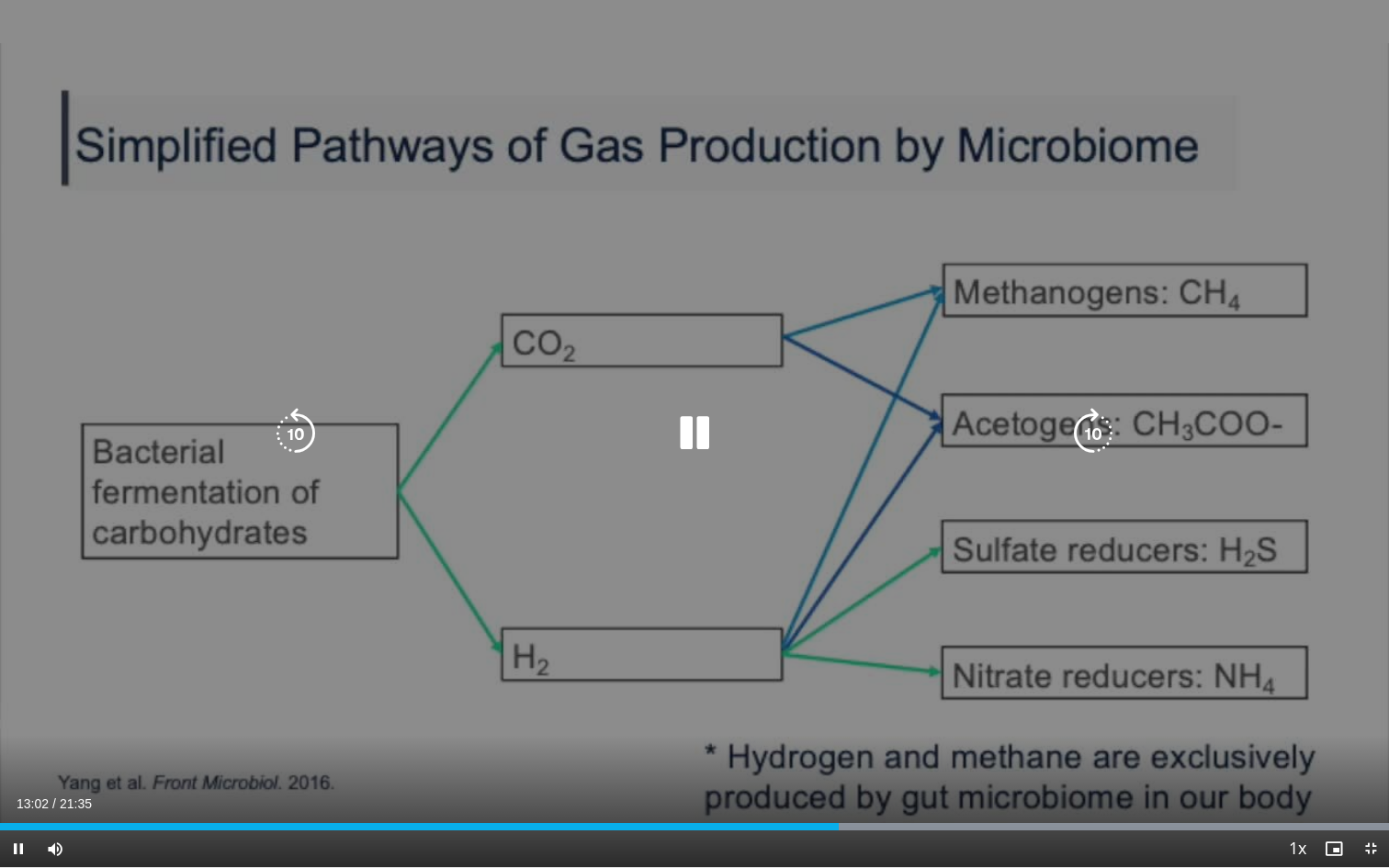 click at bounding box center [296, 434] 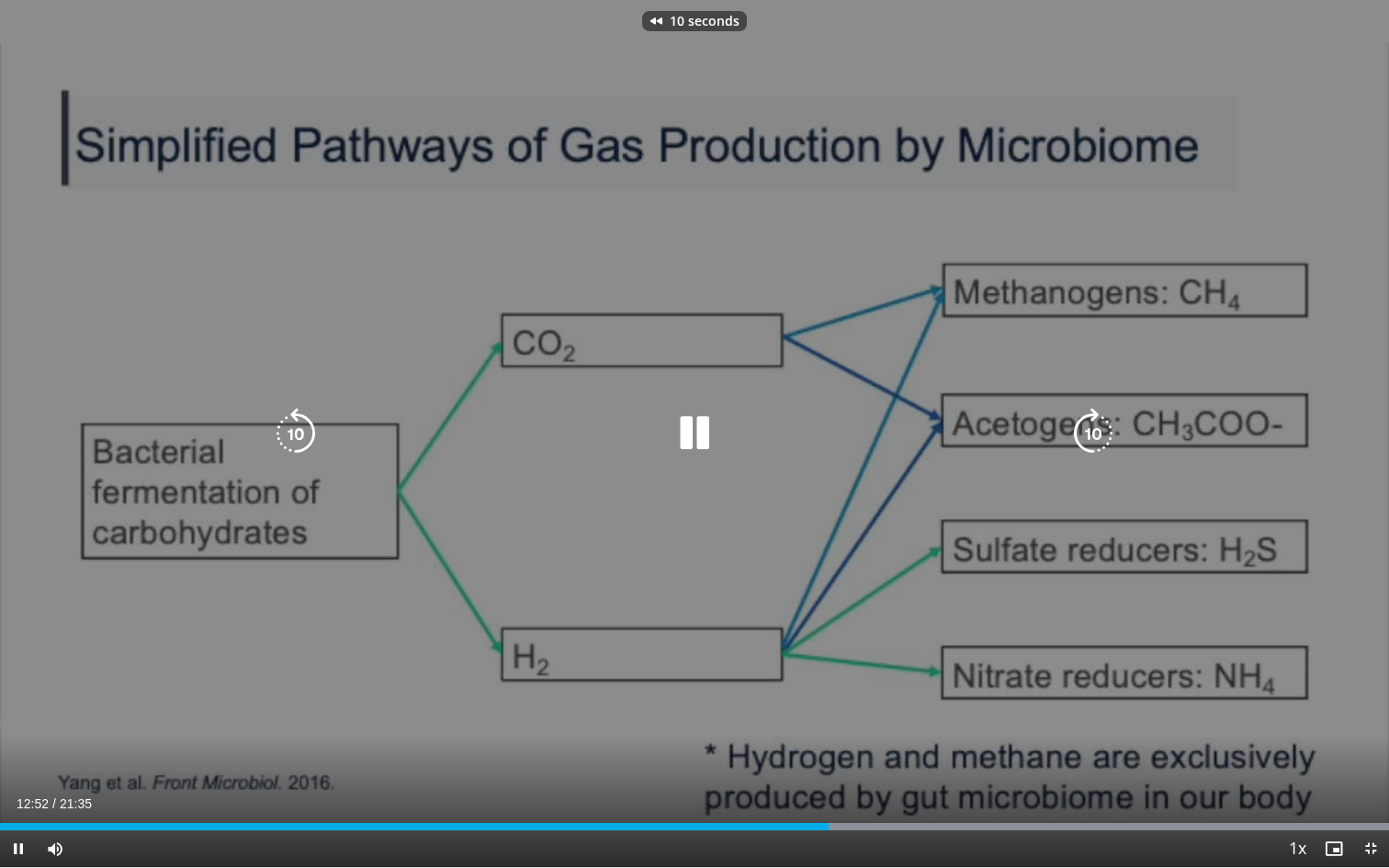 click at bounding box center [296, 434] 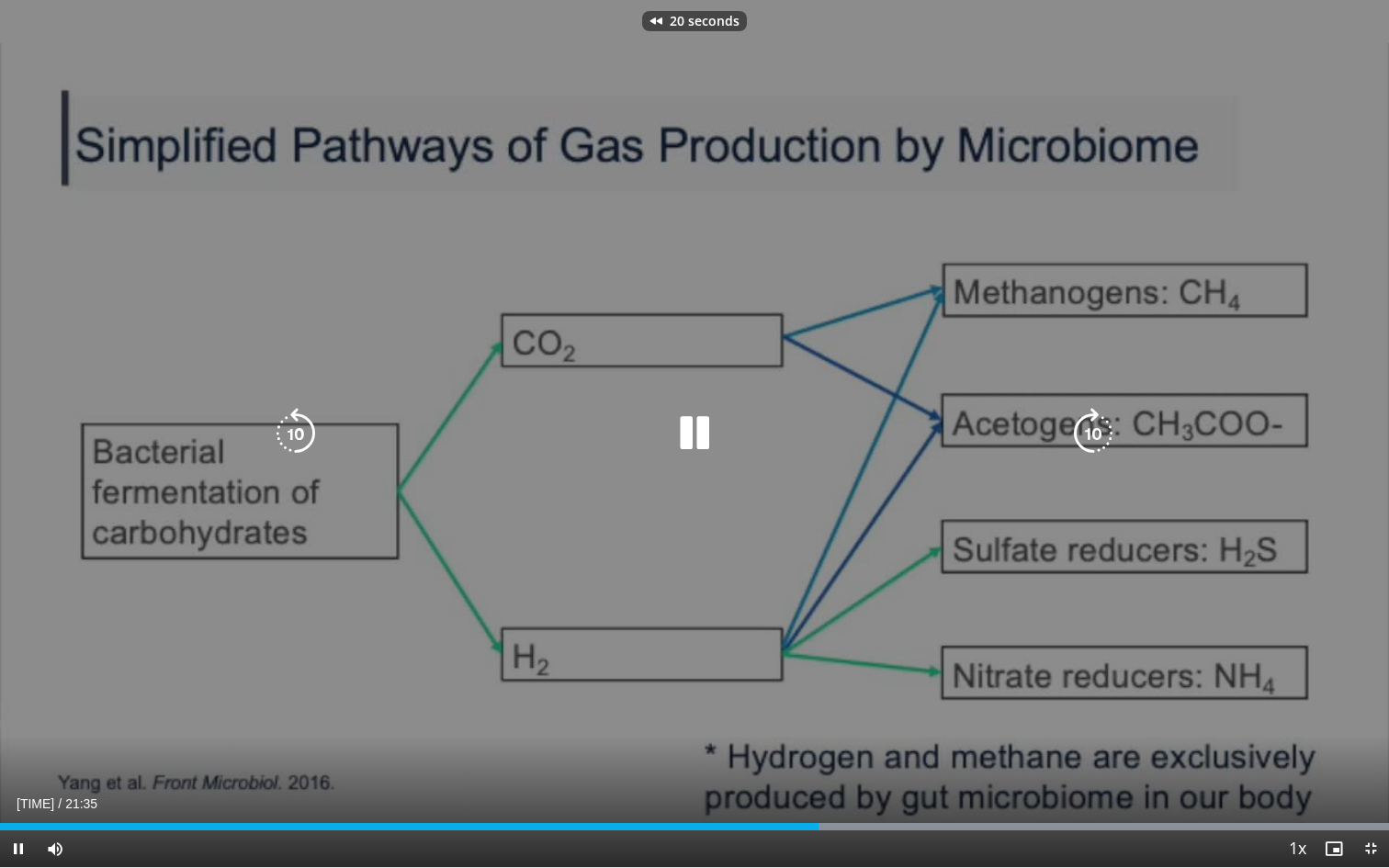 click at bounding box center (296, 434) 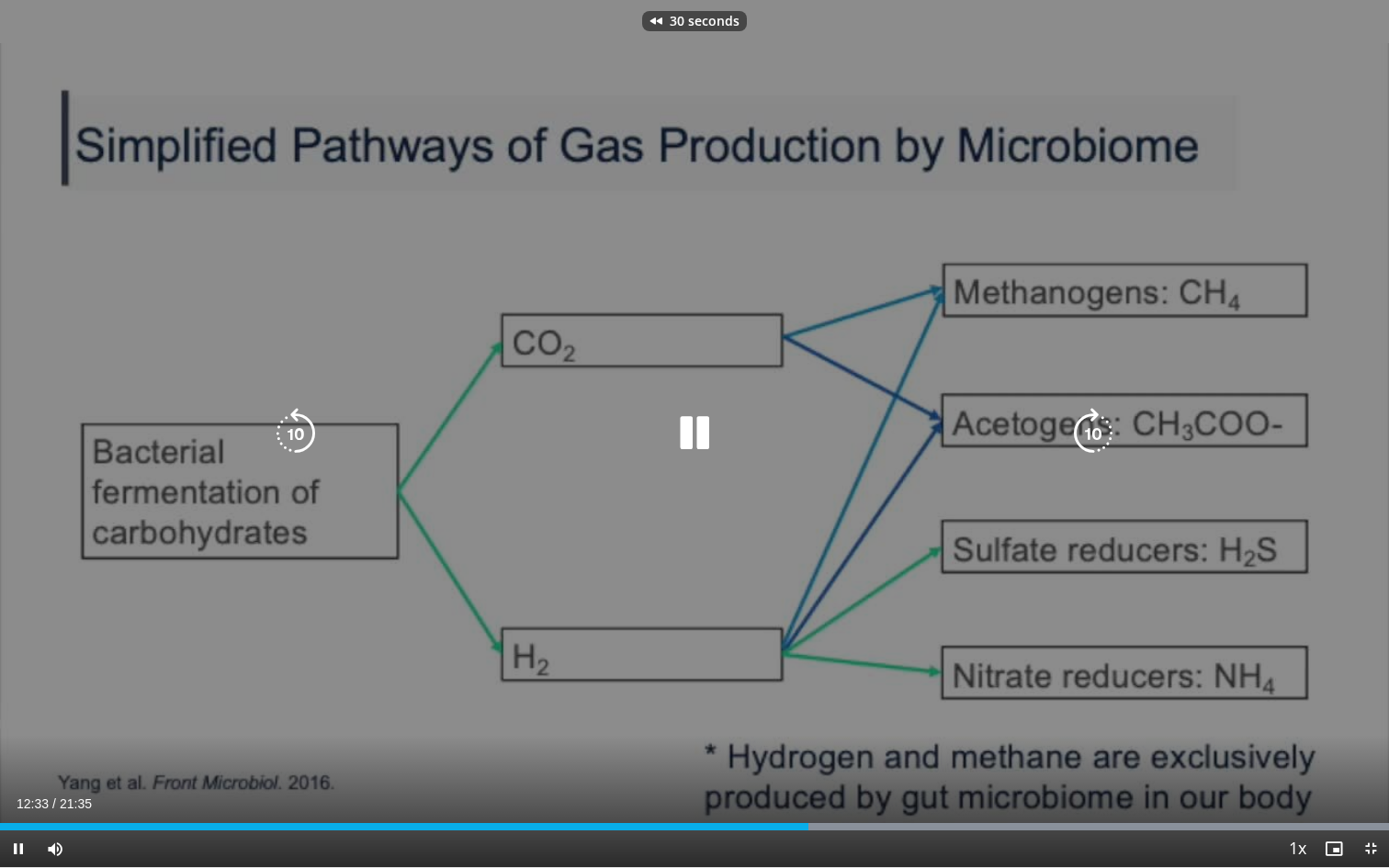 click at bounding box center (296, 434) 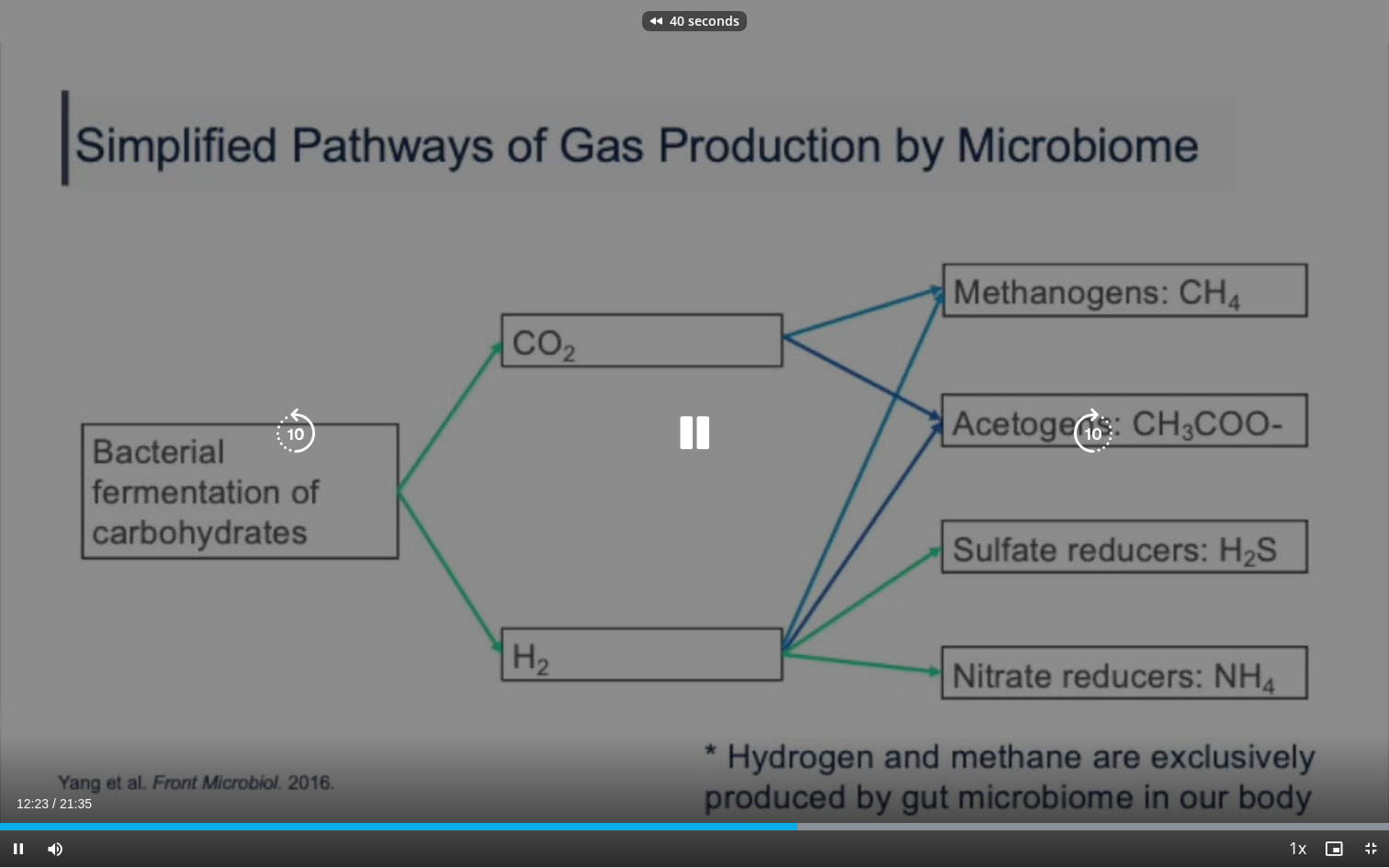 click at bounding box center (296, 434) 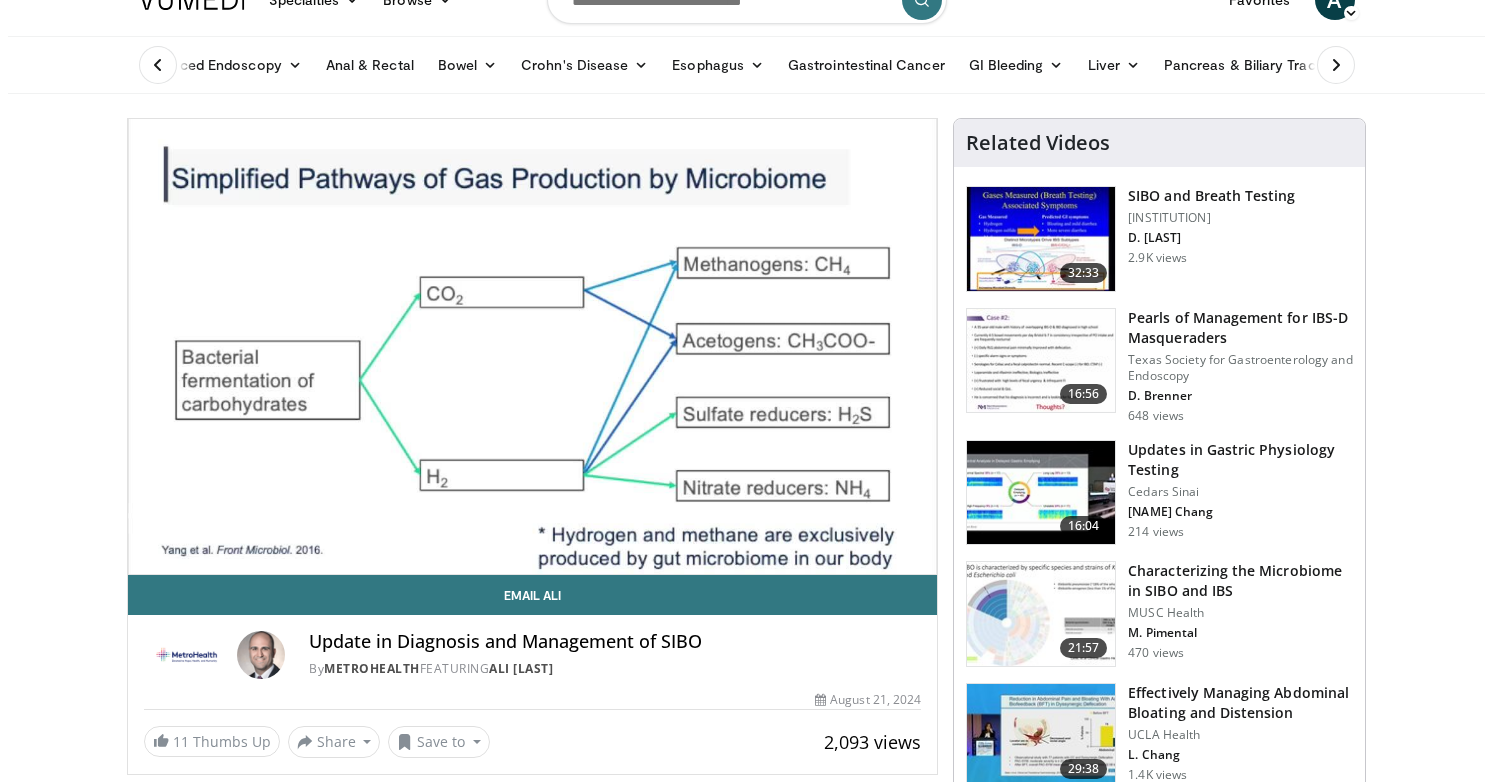 scroll, scrollTop: 218, scrollLeft: 0, axis: vertical 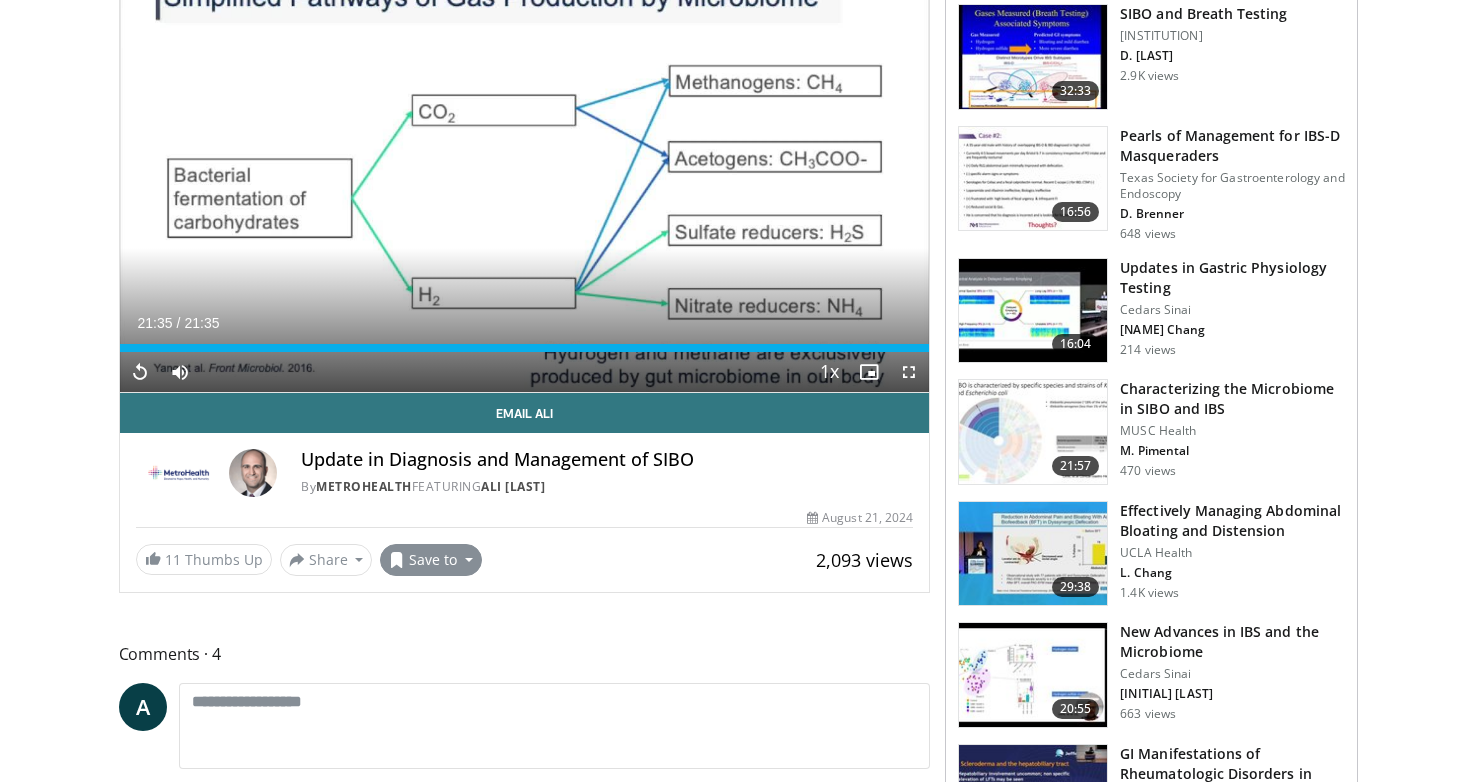click on "Save to" at bounding box center (431, 560) 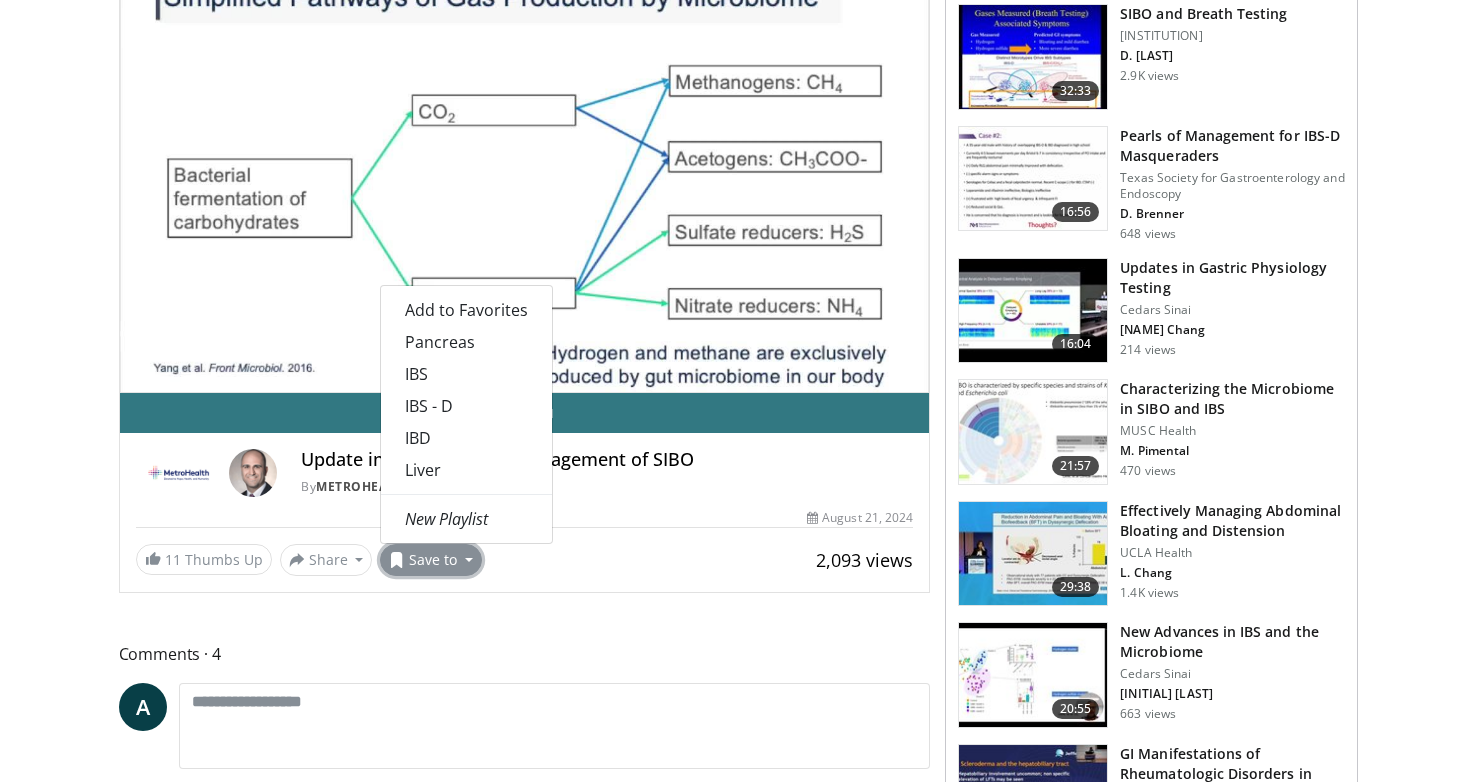 click on "Specialties
Adult & Family Medicine
Allergy, Asthma, Immunology
Anesthesiology
Cardiology
Dental
Dermatology
Endocrinology
Gastroenterology & Hepatology
General Surgery
Hematology & Oncology
Infectious Disease
Nephrology
Neurology
Neurosurgery
Obstetrics & Gynecology
Ophthalmology
Oral Maxillofacial
Orthopaedics
Otolaryngology
Pediatrics
Plastic Surgery
Podiatry
Psychiatry
Pulmonology
Radiation Oncology
Radiology
Rheumatology
Urology" at bounding box center (738, 1299) 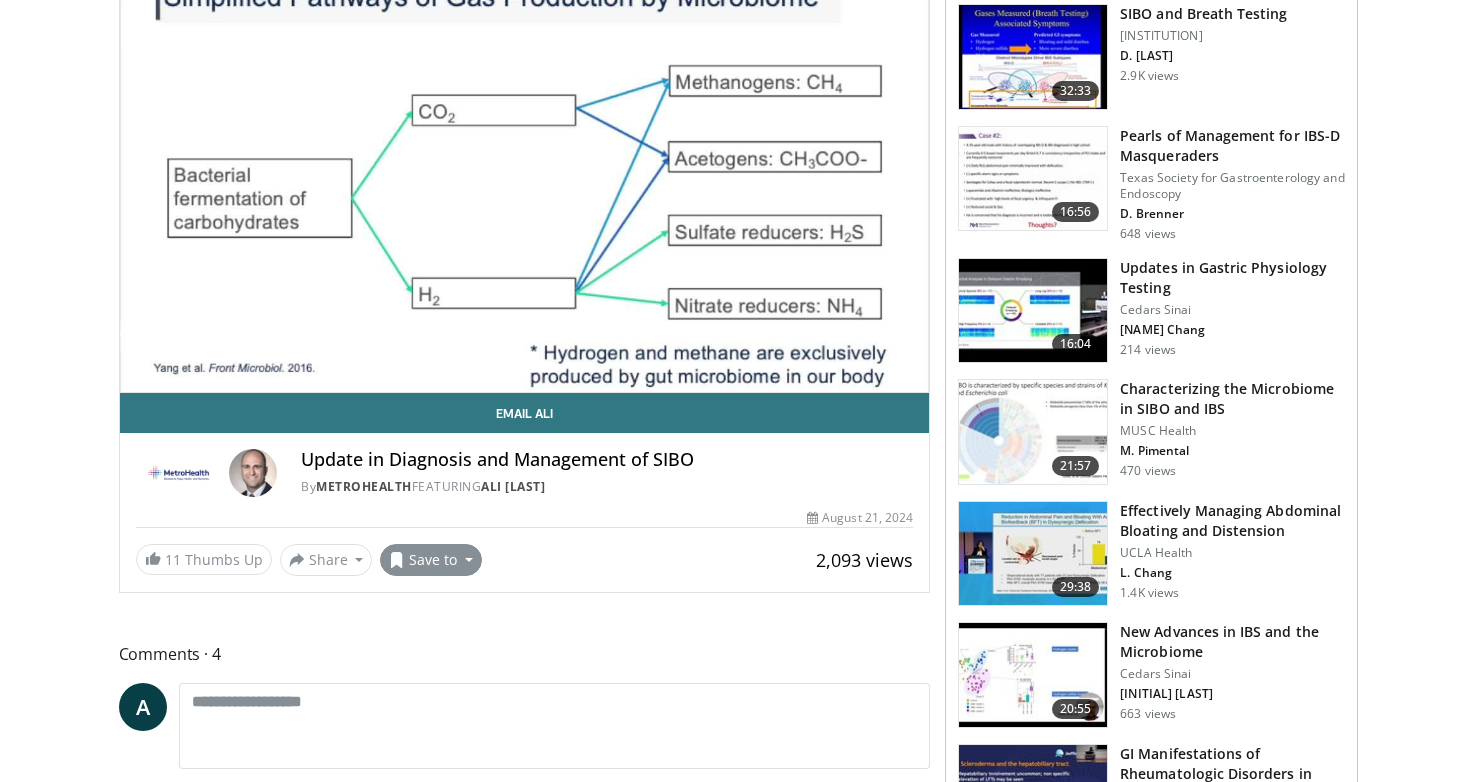 click on "Save to" at bounding box center (431, 560) 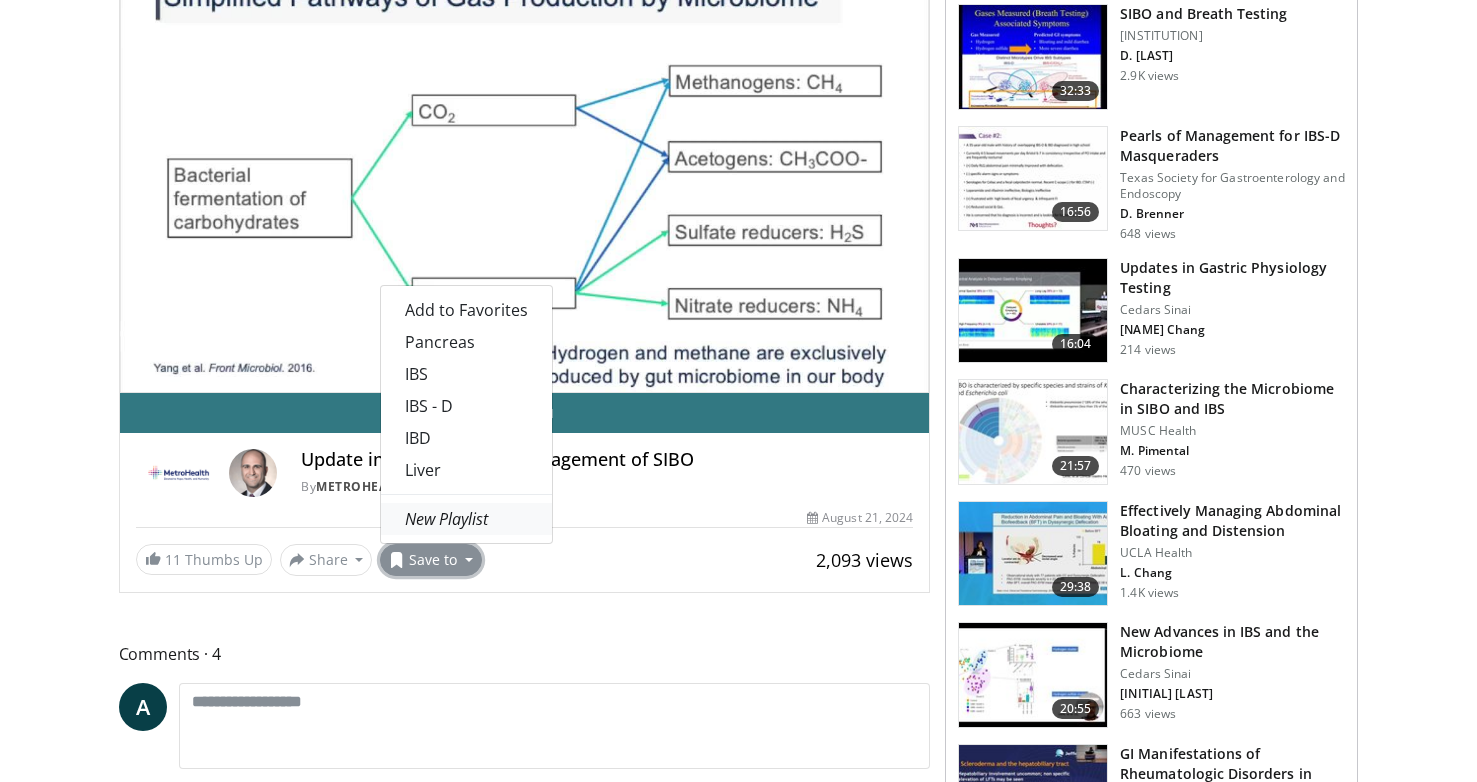 click on "New Playlist" at bounding box center (446, 519) 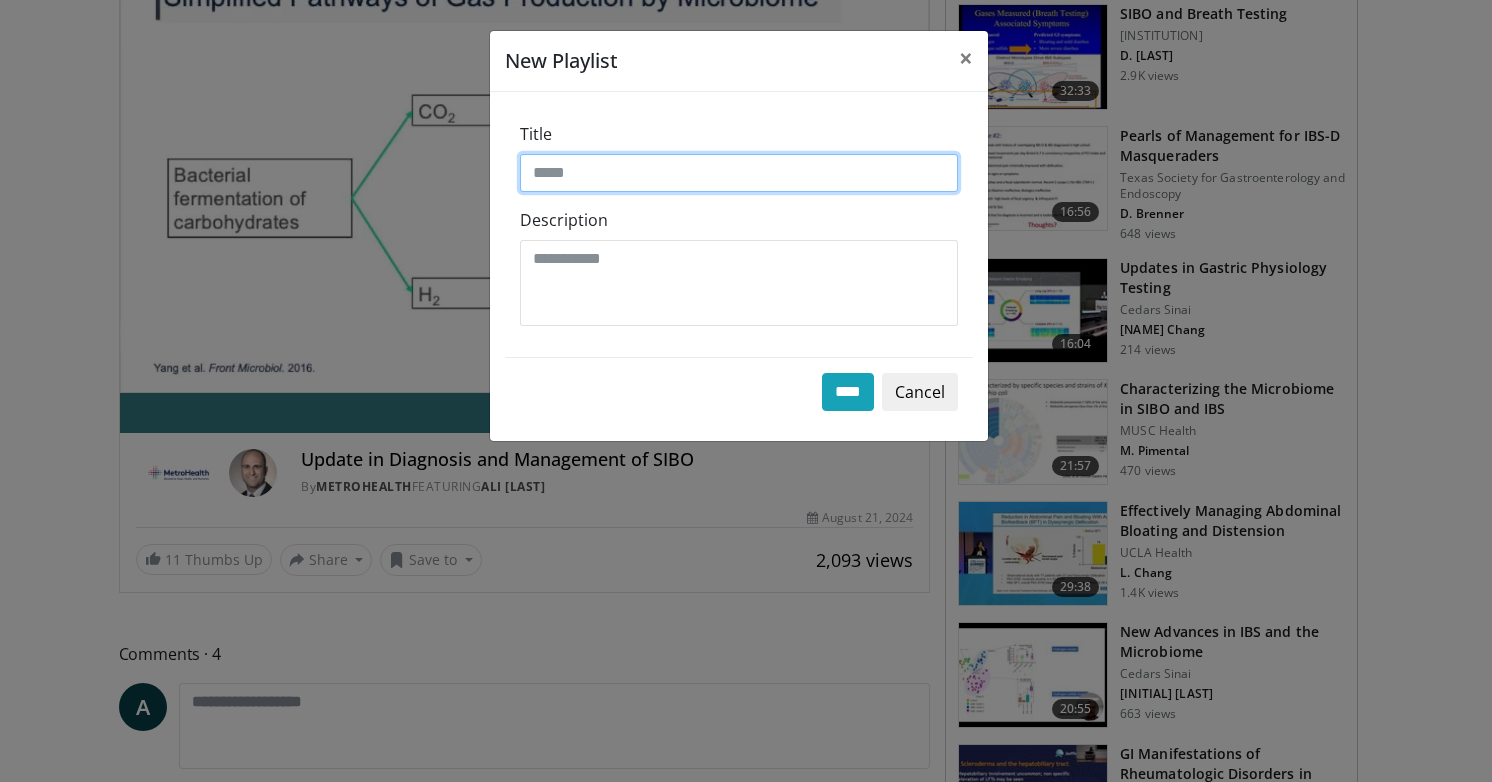 click on "Title" at bounding box center [739, 173] 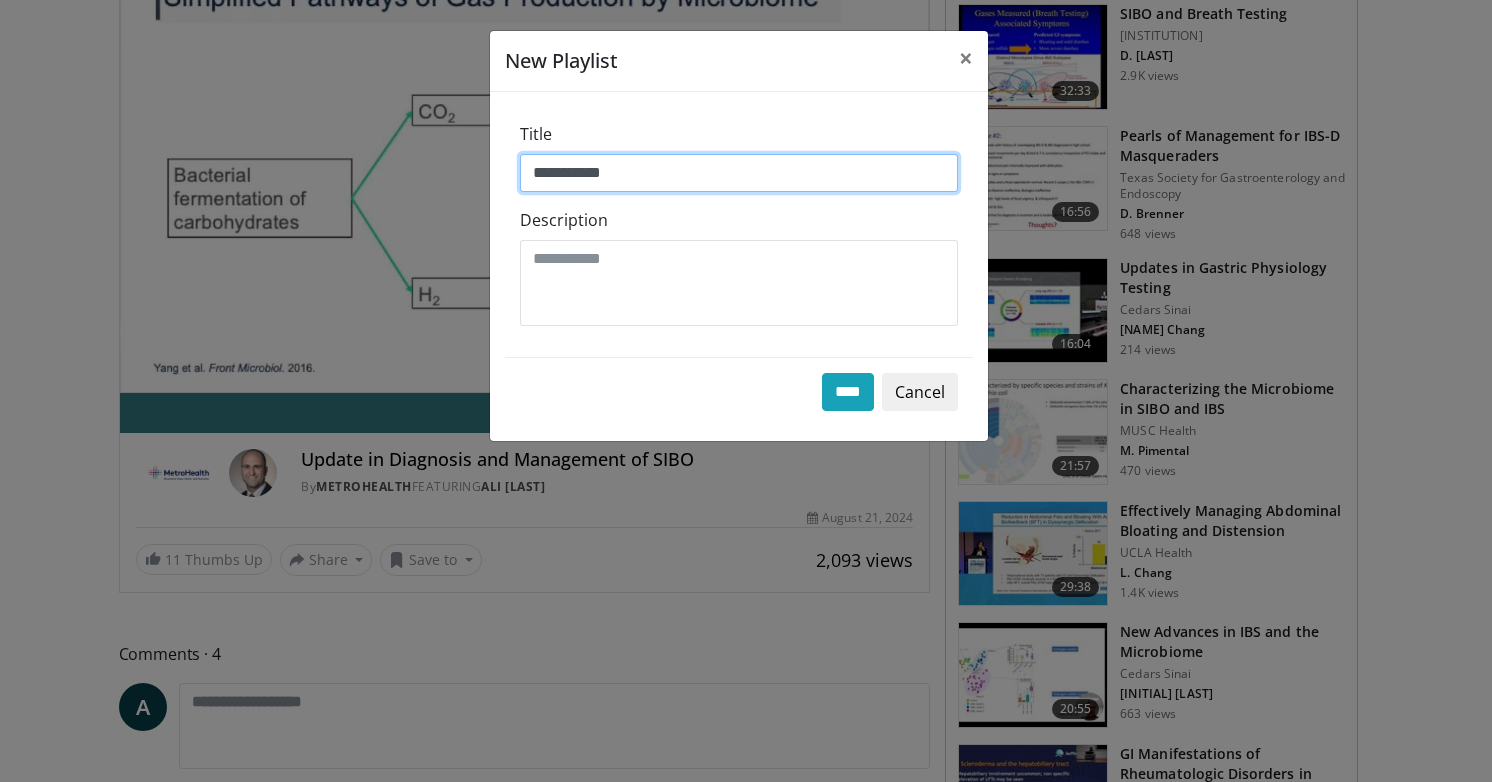 type on "**********" 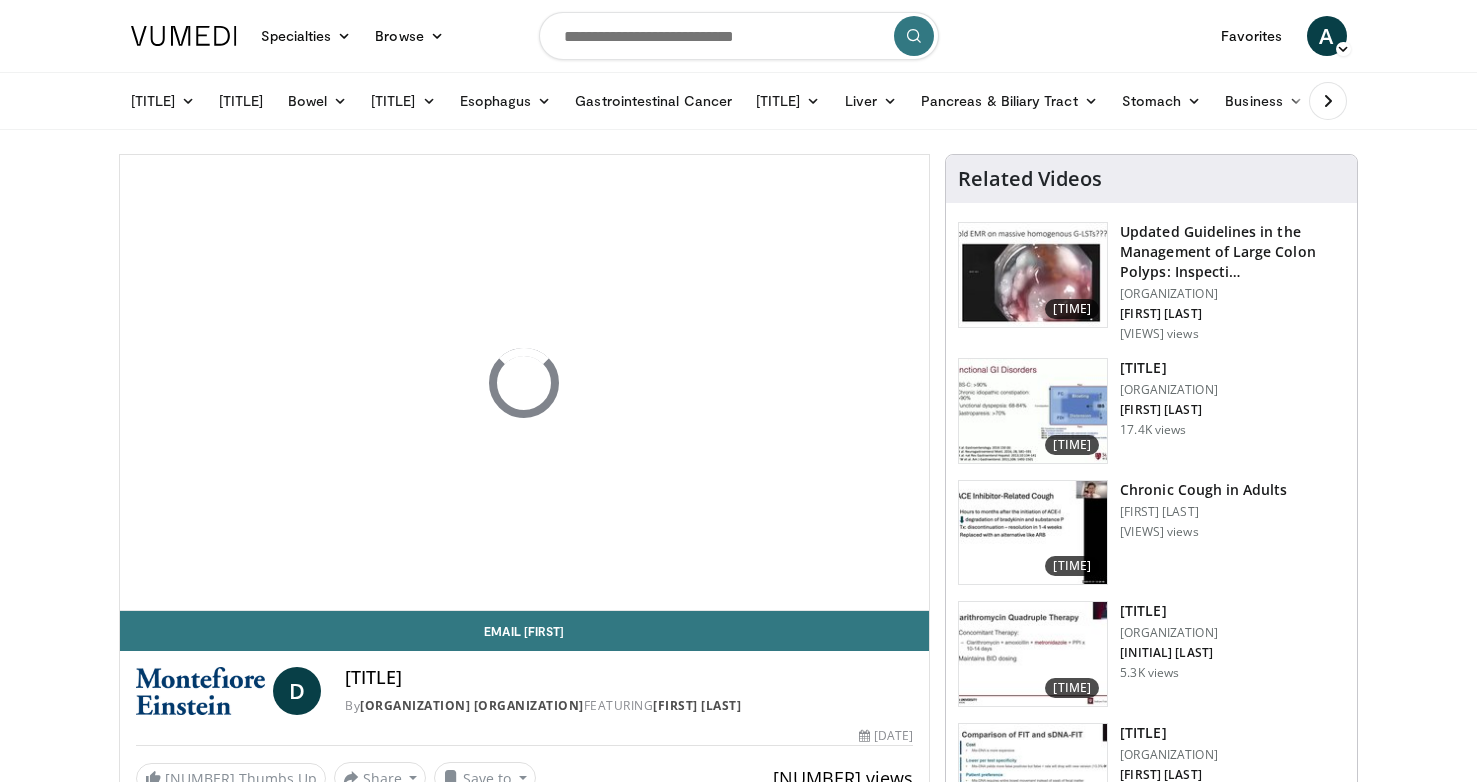 scroll, scrollTop: 0, scrollLeft: 0, axis: both 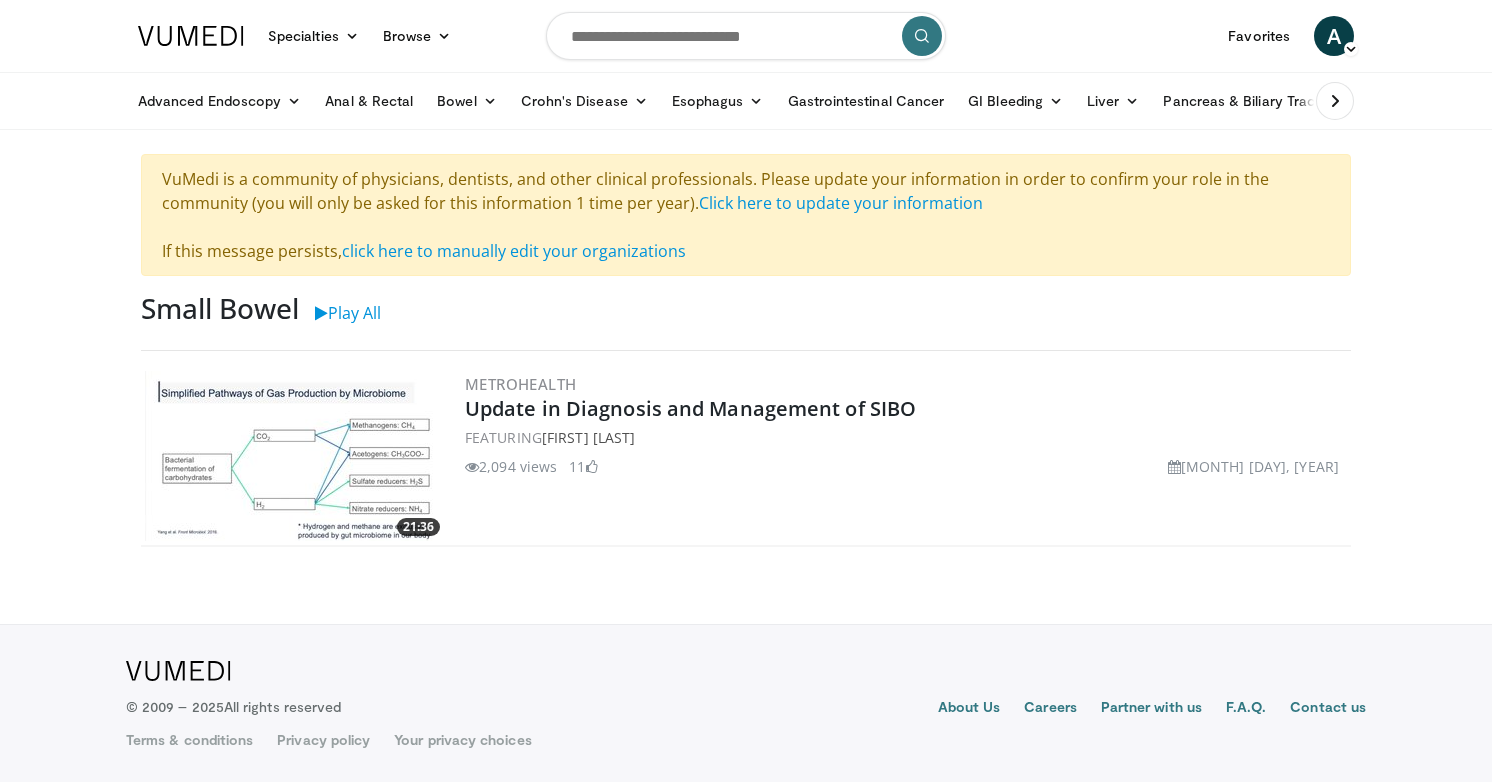 click at bounding box center (746, 36) 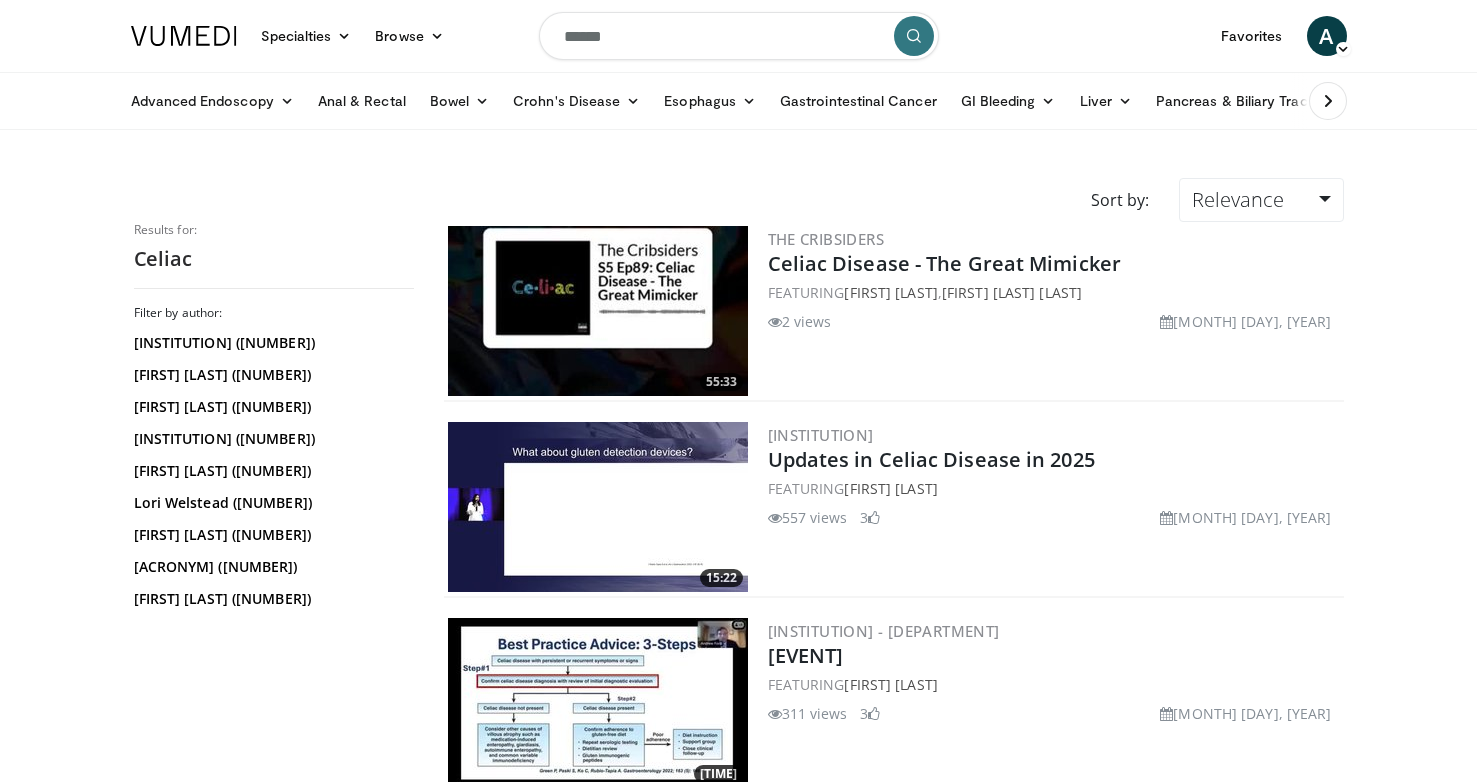 scroll, scrollTop: 0, scrollLeft: 0, axis: both 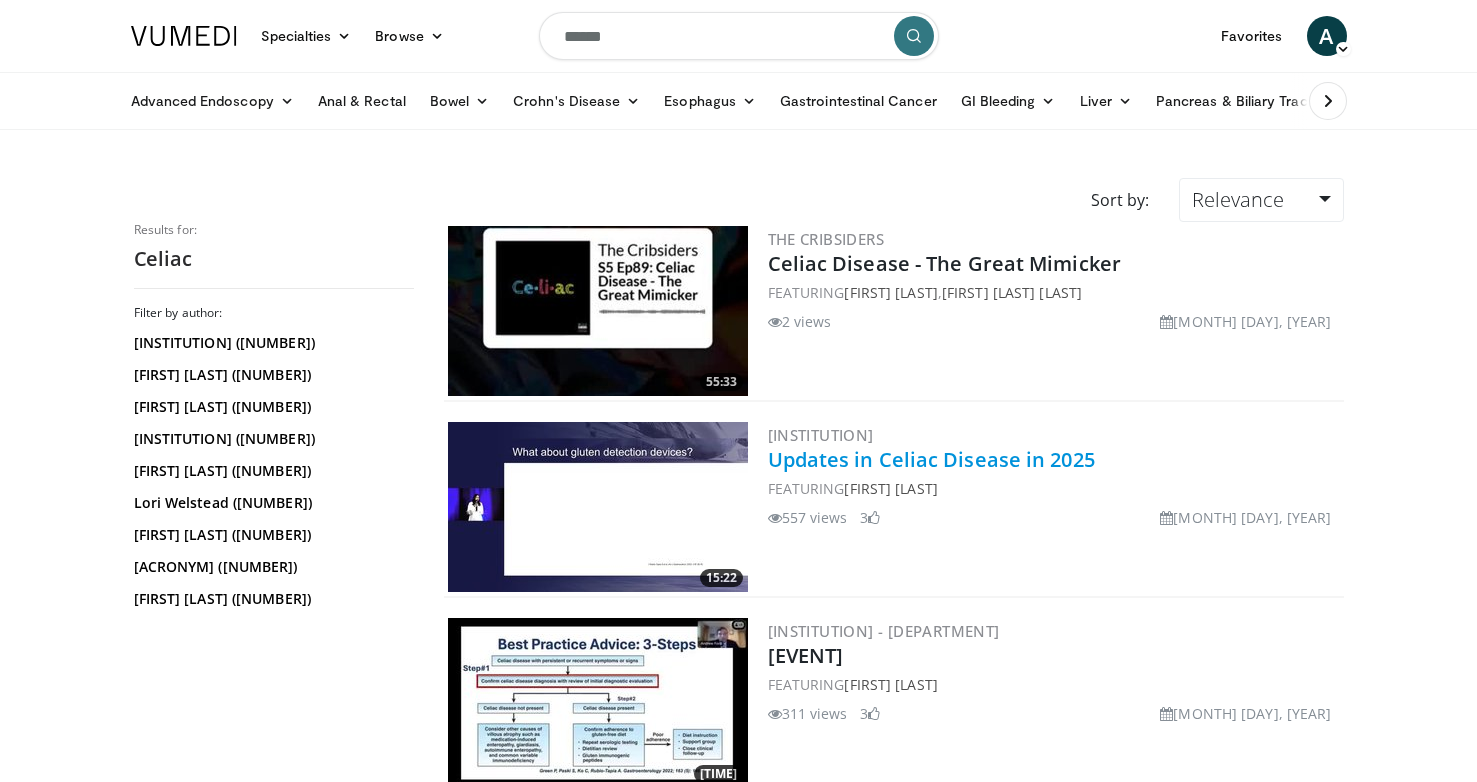click on "Updates in Celiac Disease in 2025" at bounding box center (931, 459) 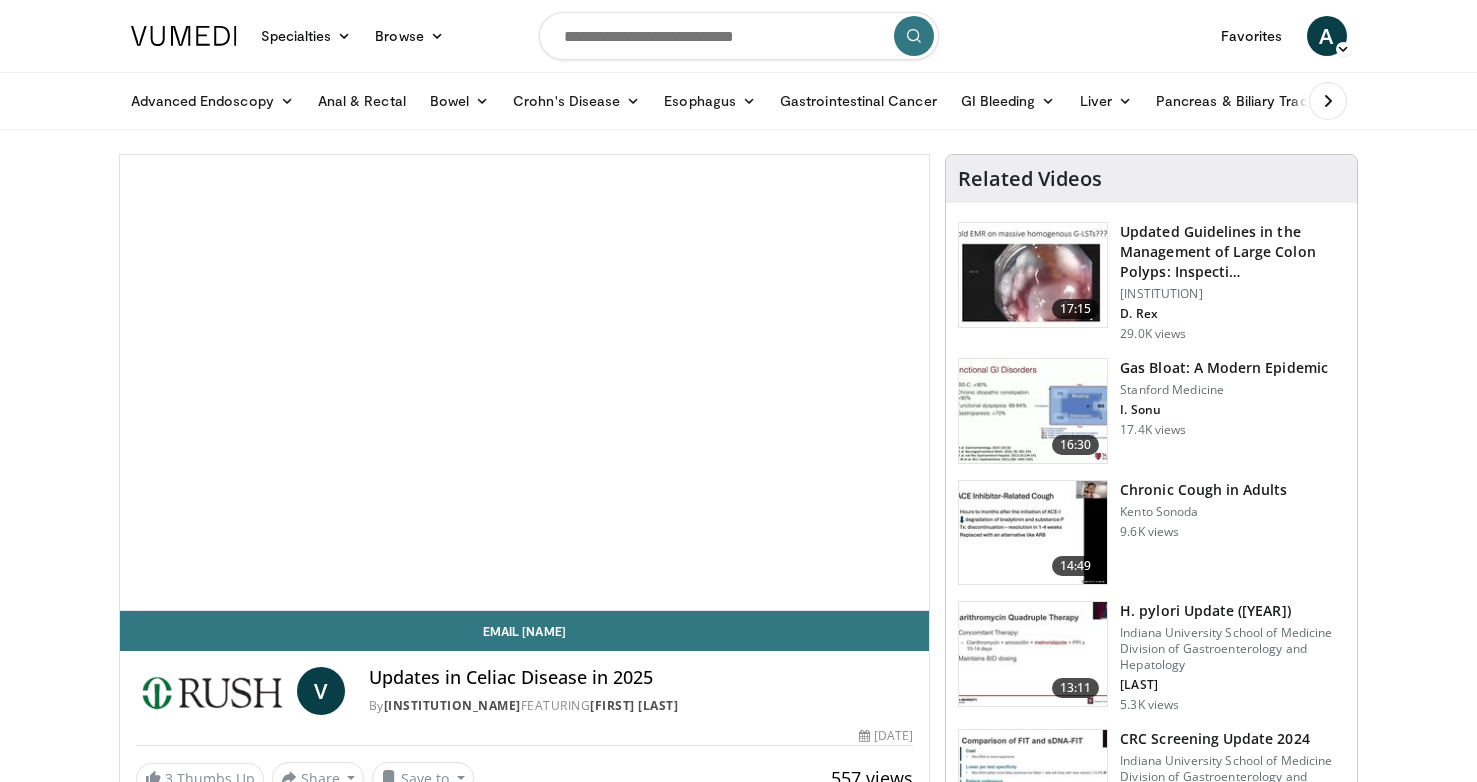 scroll, scrollTop: 0, scrollLeft: 0, axis: both 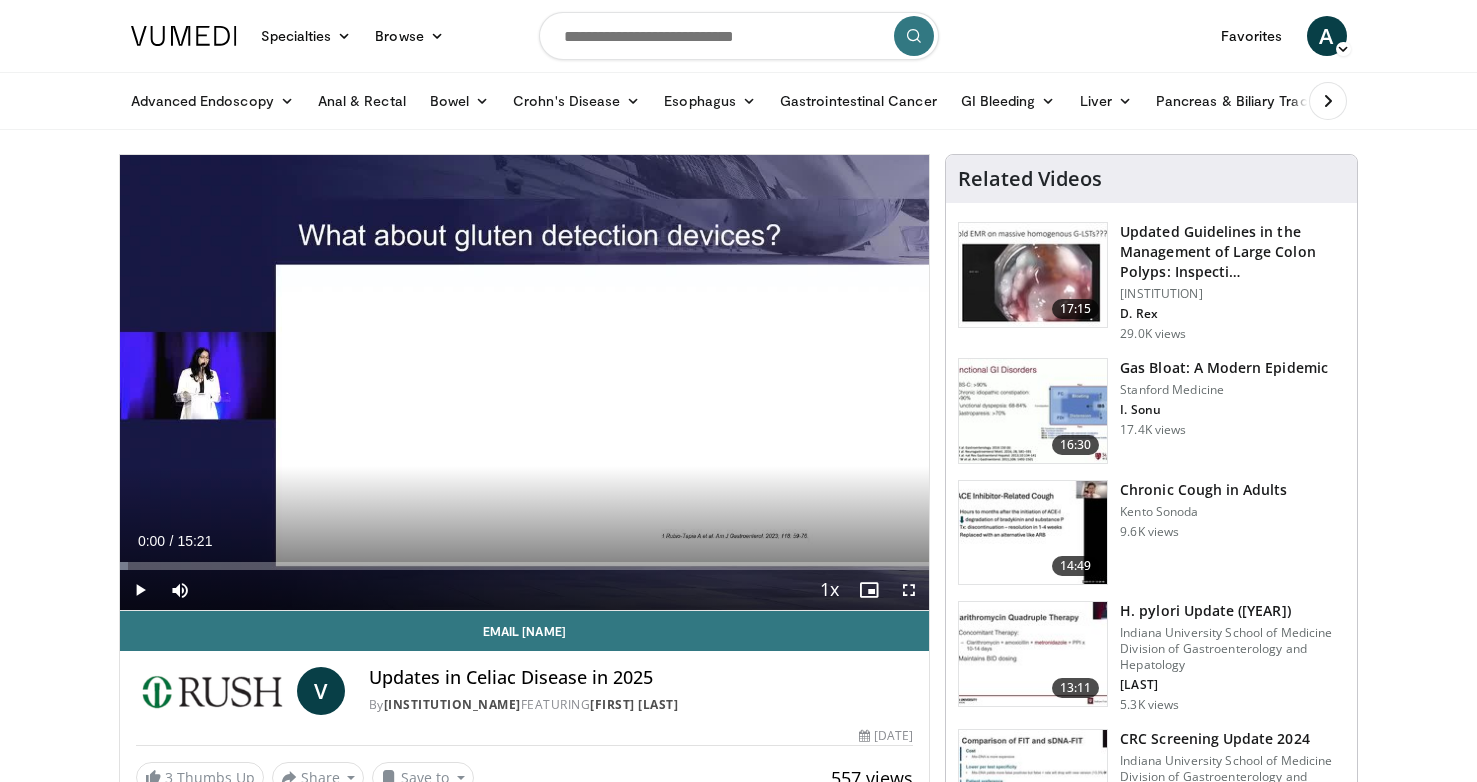 click at bounding box center (909, 590) 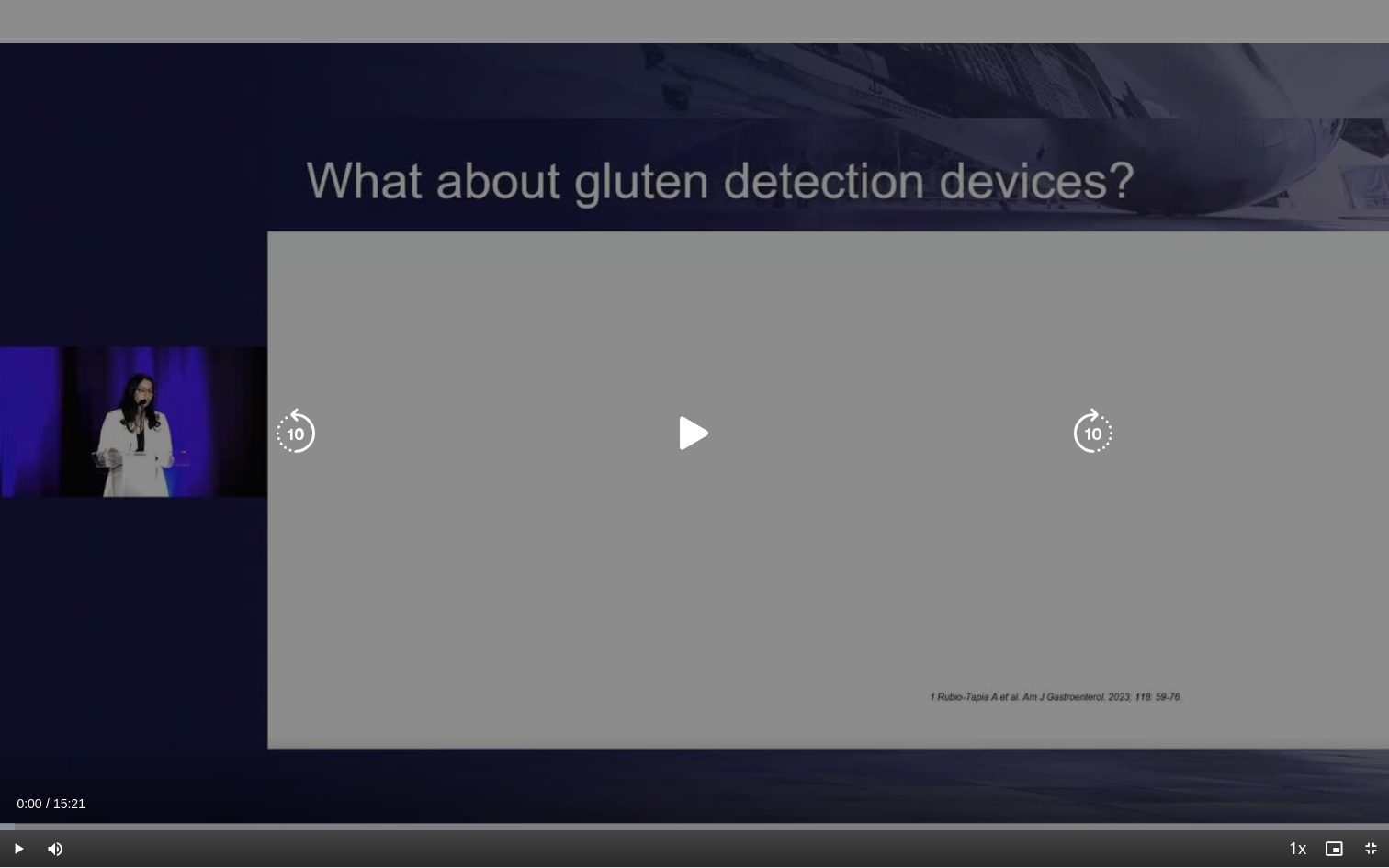 click at bounding box center [694, 434] 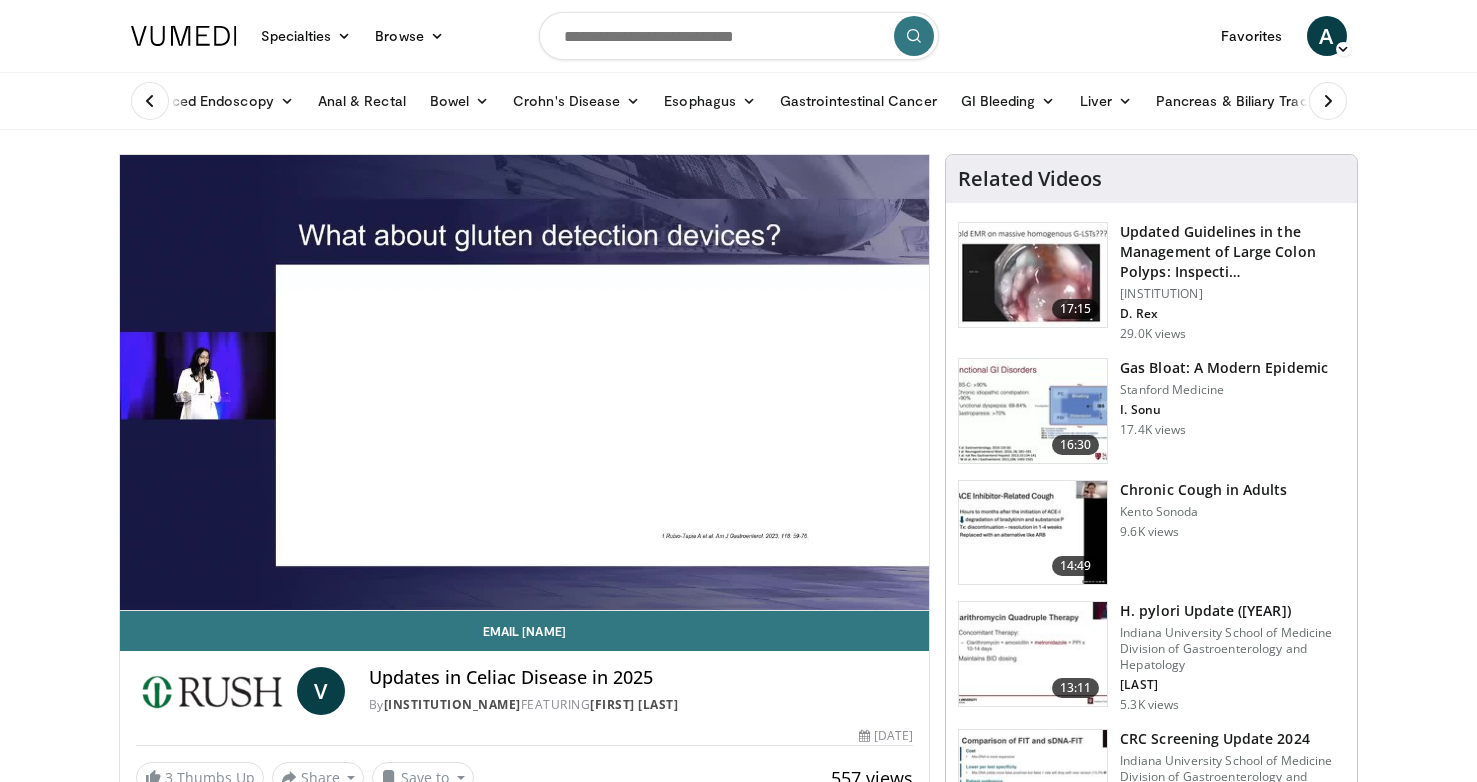click at bounding box center (739, 36) 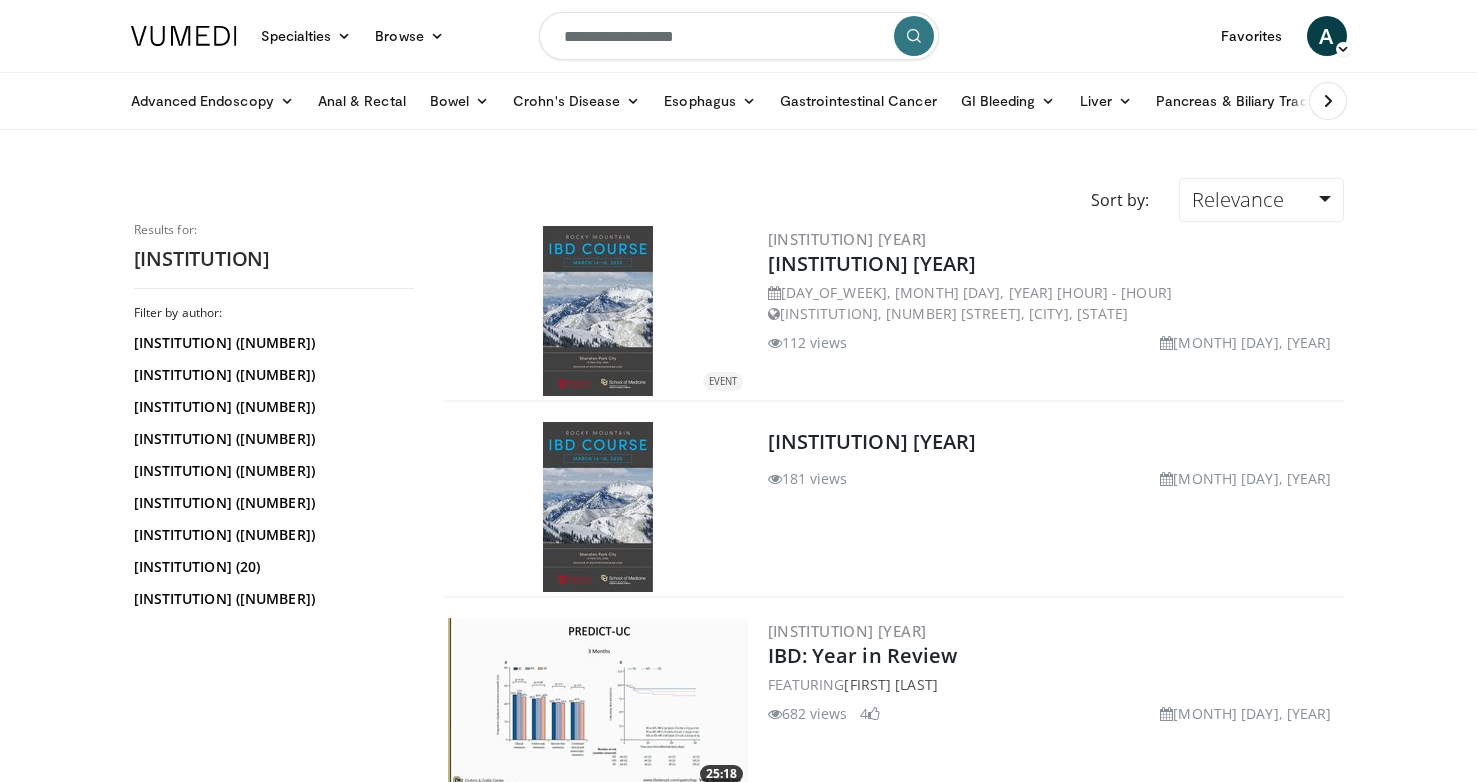 scroll, scrollTop: 0, scrollLeft: 0, axis: both 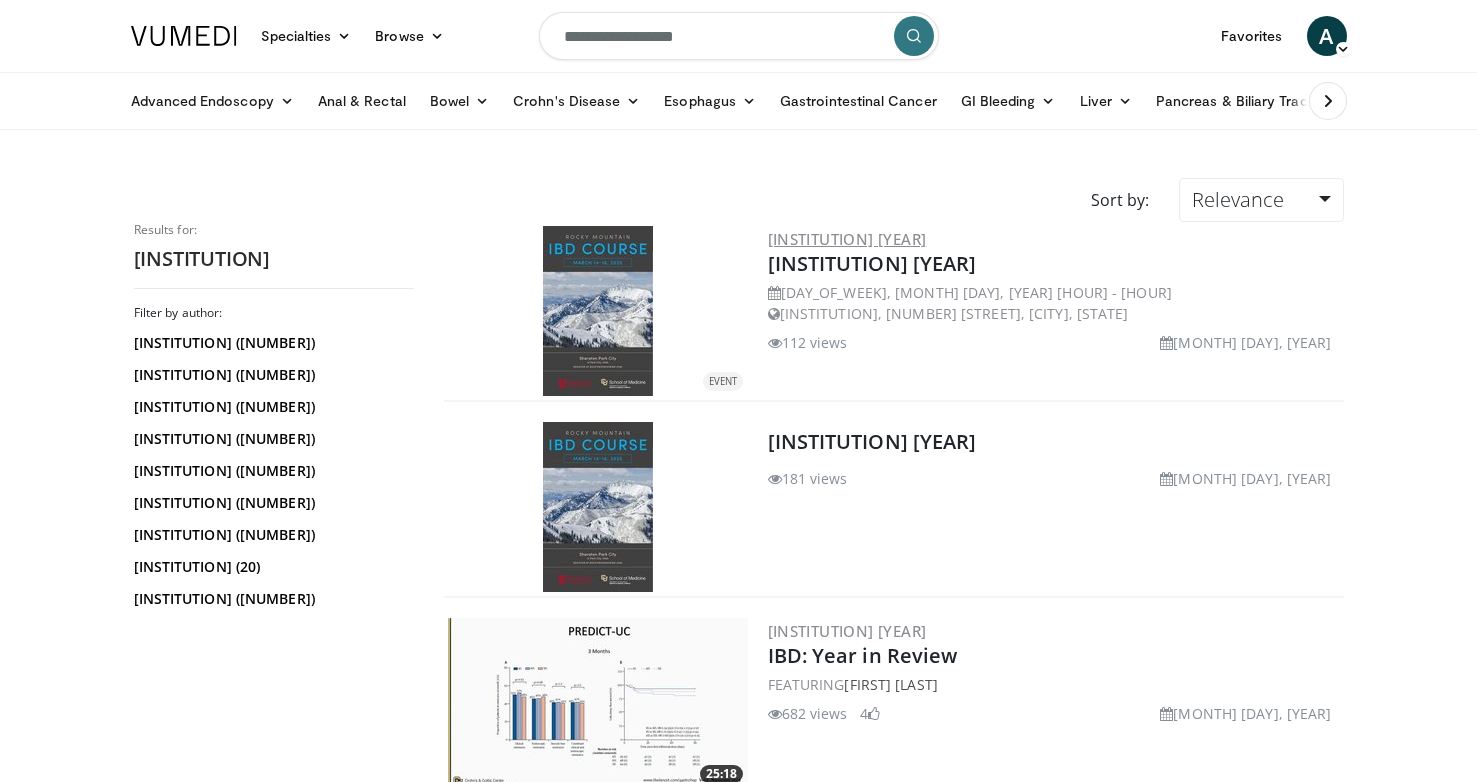 click on "[INSTITUTION] [YEAR]" at bounding box center (847, 239) 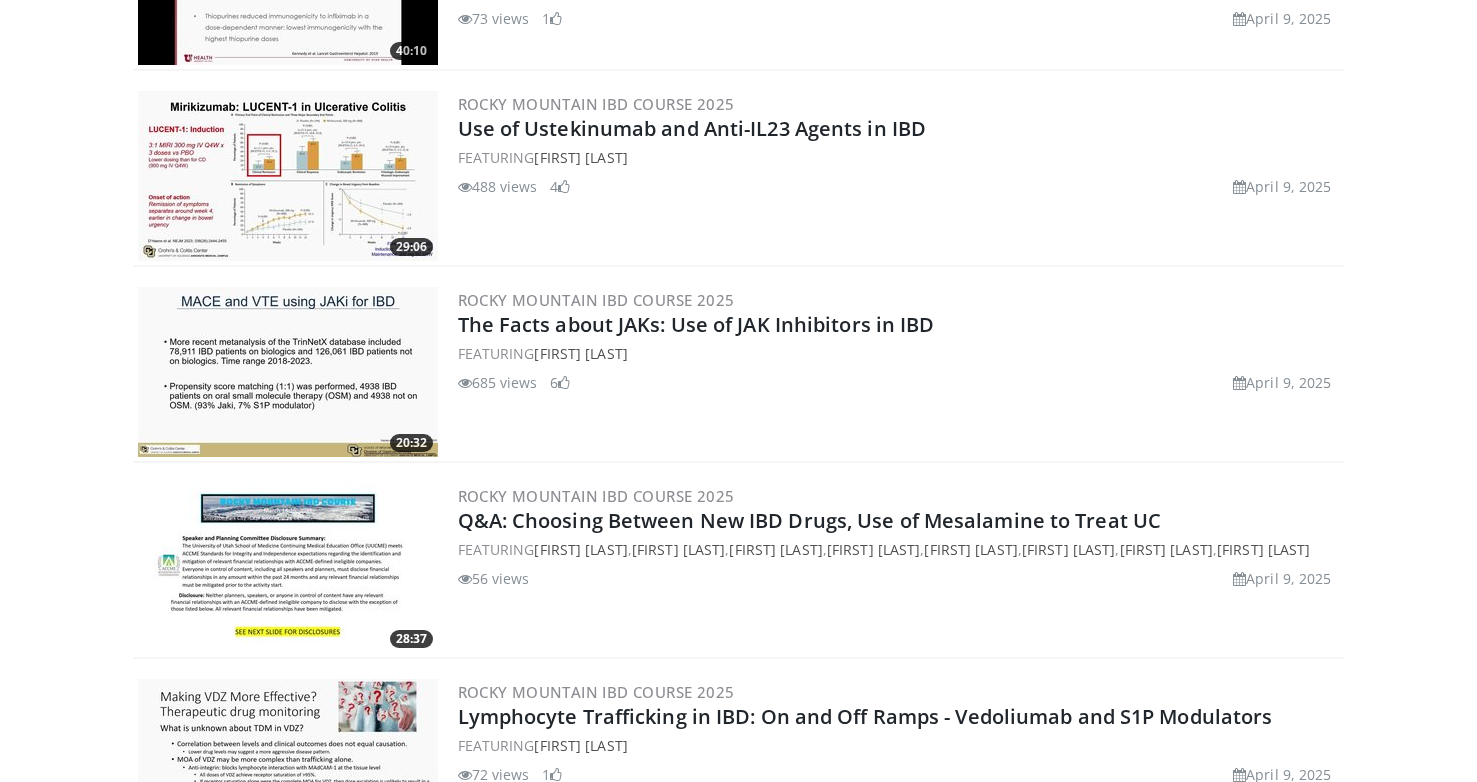 scroll, scrollTop: 1216, scrollLeft: 0, axis: vertical 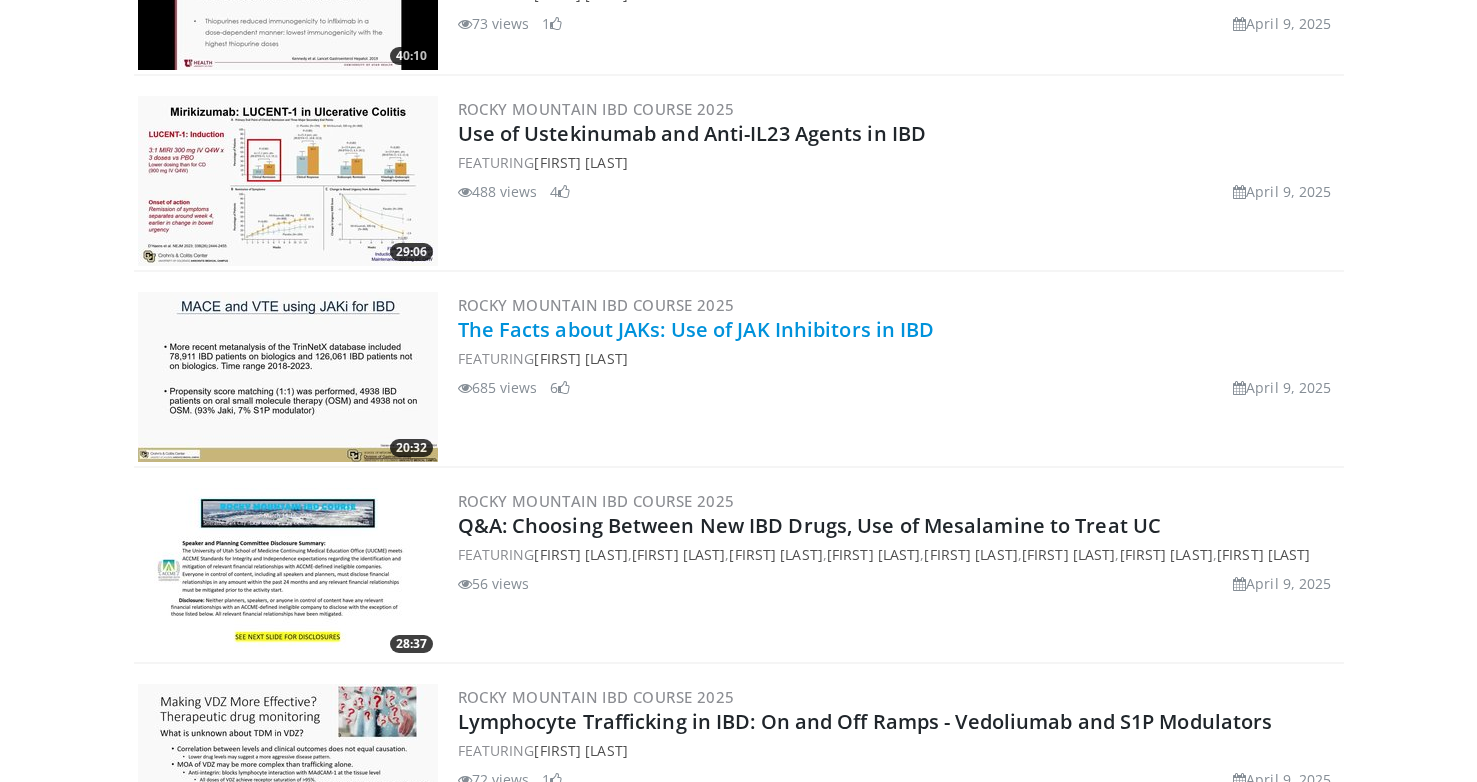 click on "The Facts about JAKs: Use of JAK Inhibitors in IBD" at bounding box center [696, 329] 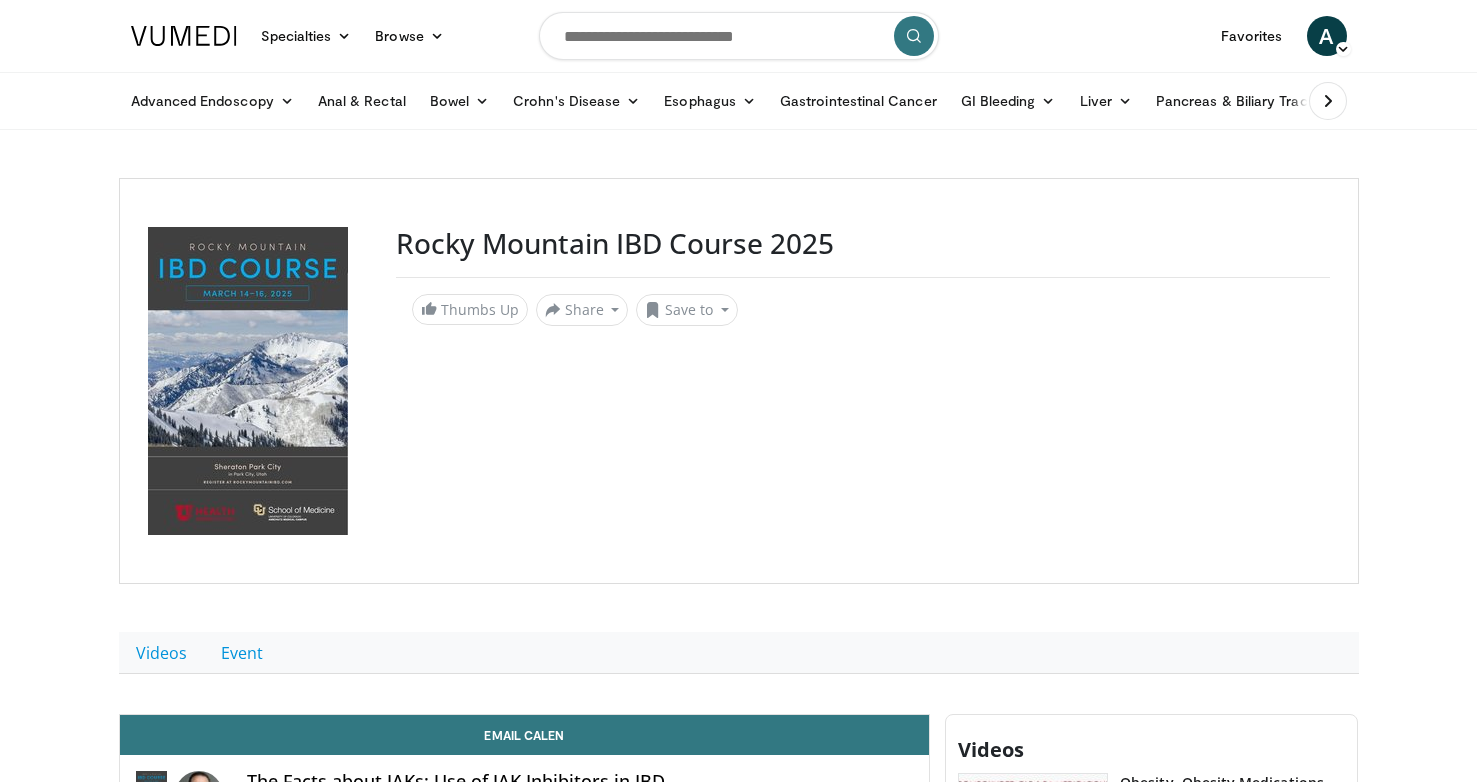 scroll, scrollTop: 0, scrollLeft: 0, axis: both 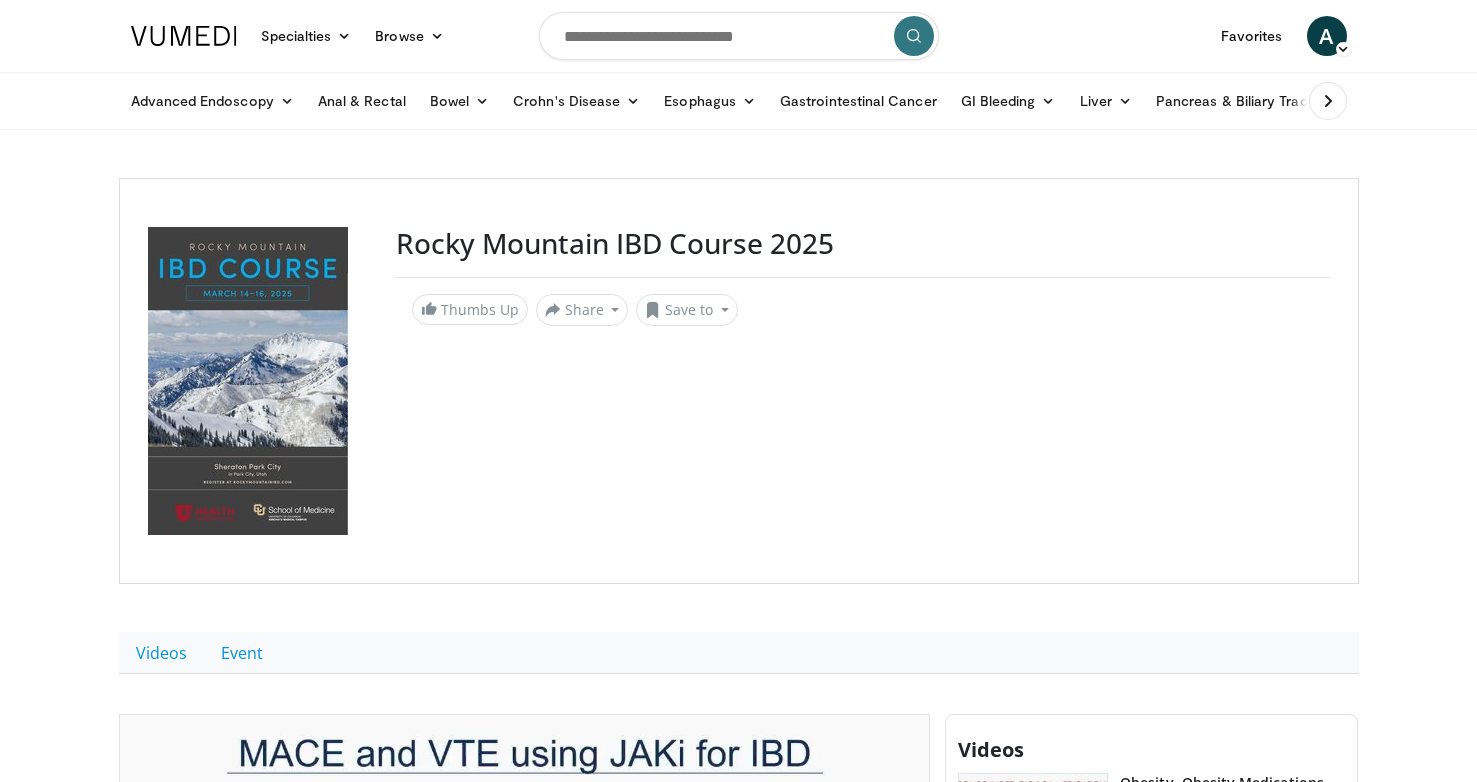 click at bounding box center [739, 36] 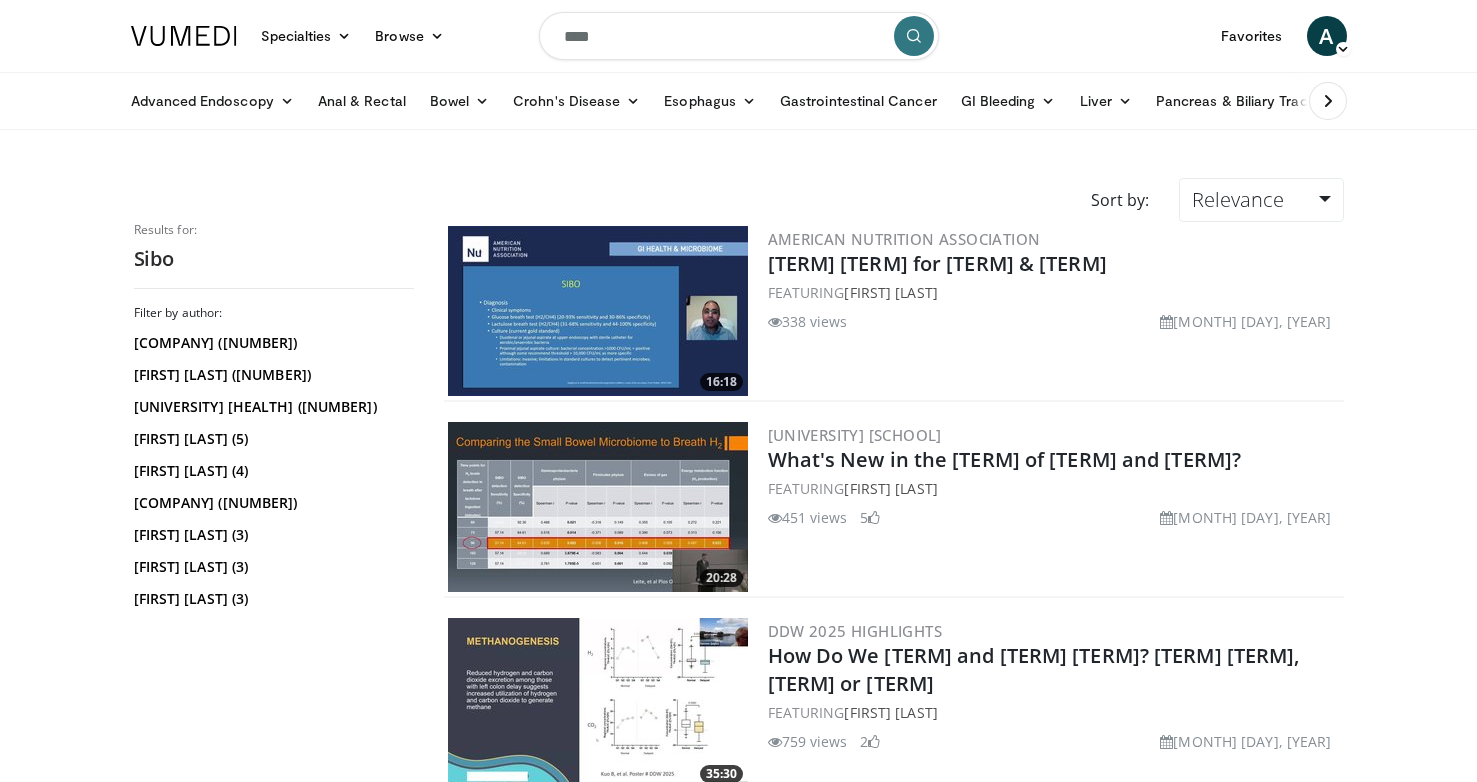 scroll, scrollTop: 33, scrollLeft: 0, axis: vertical 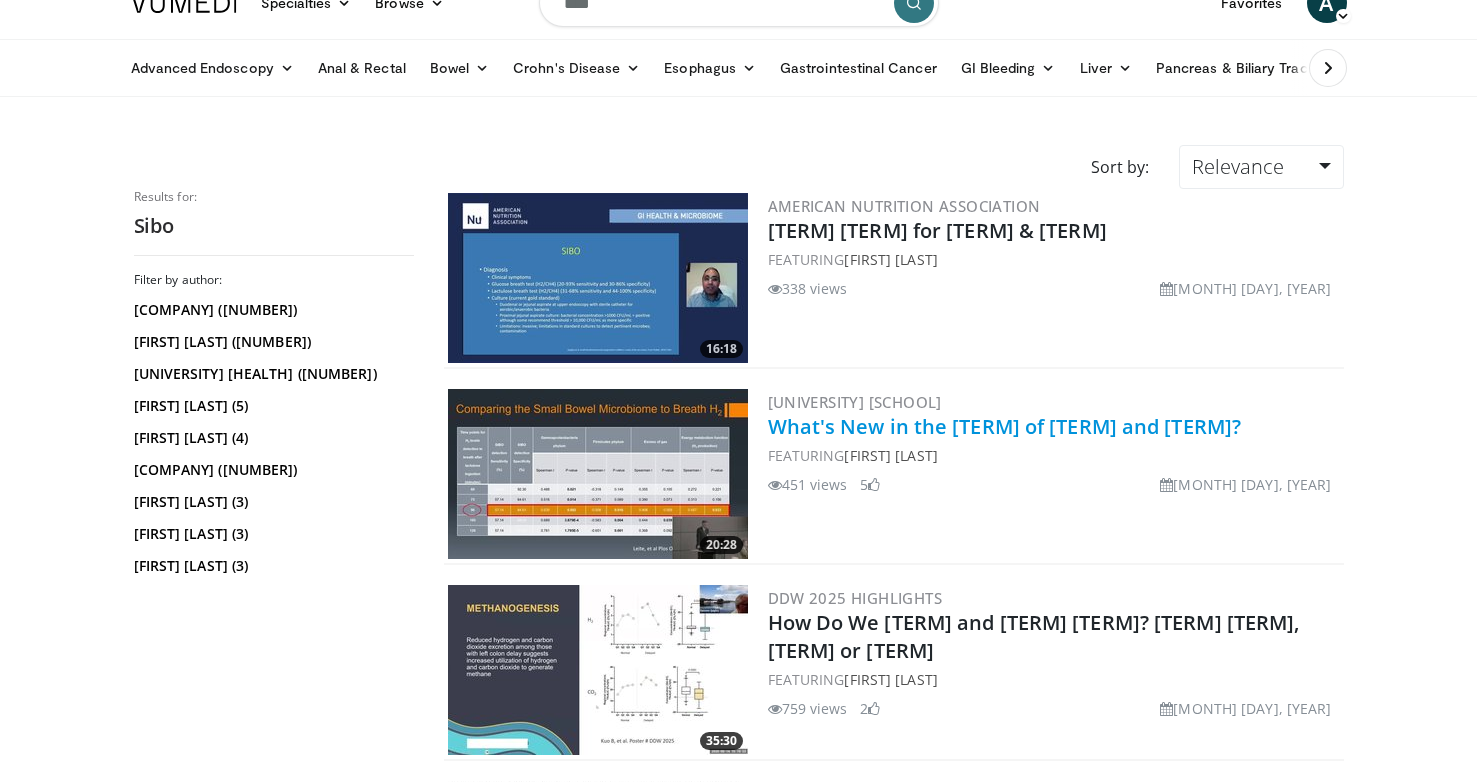 click on "What's New in the [TERM] of [TERM] and [TERM]?" at bounding box center [1005, 426] 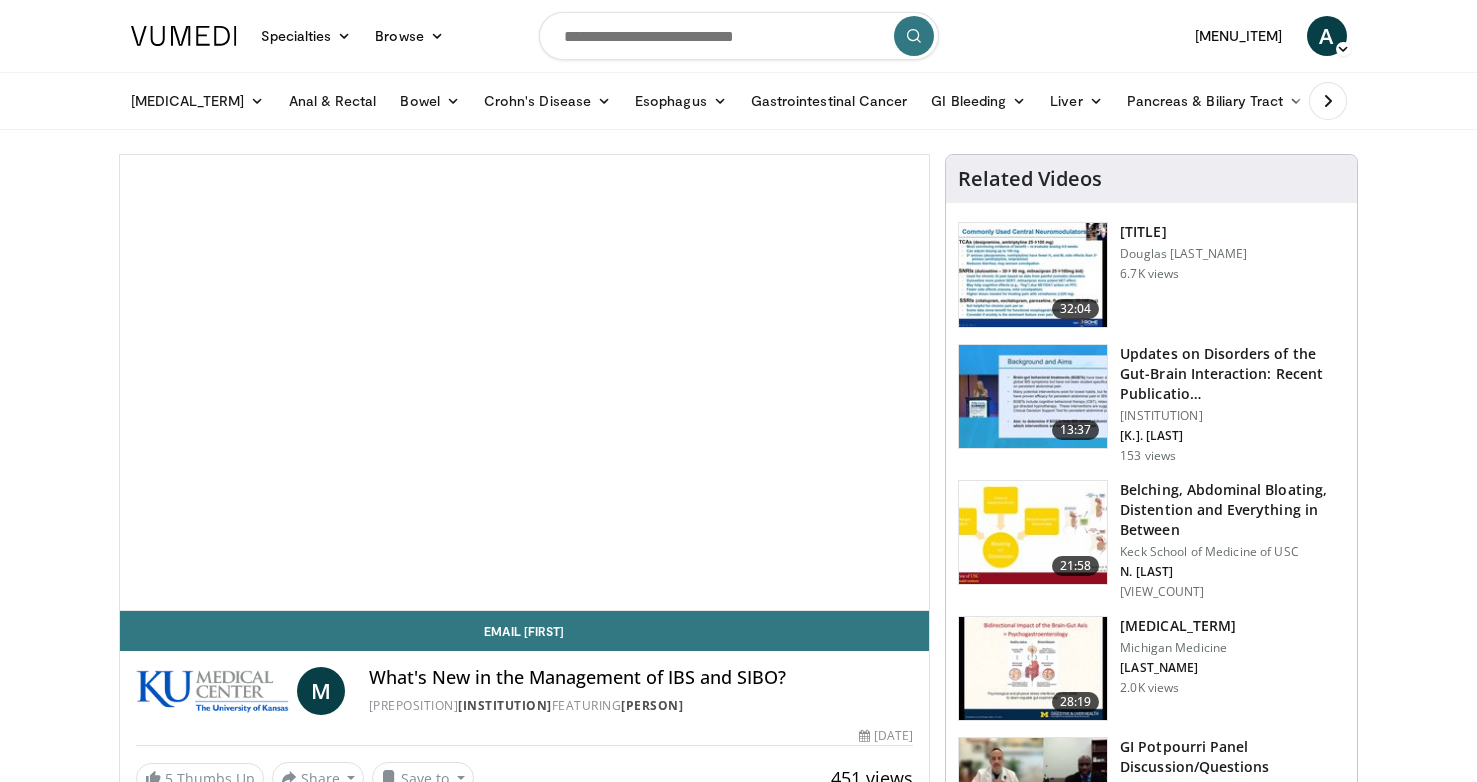 scroll, scrollTop: 0, scrollLeft: 0, axis: both 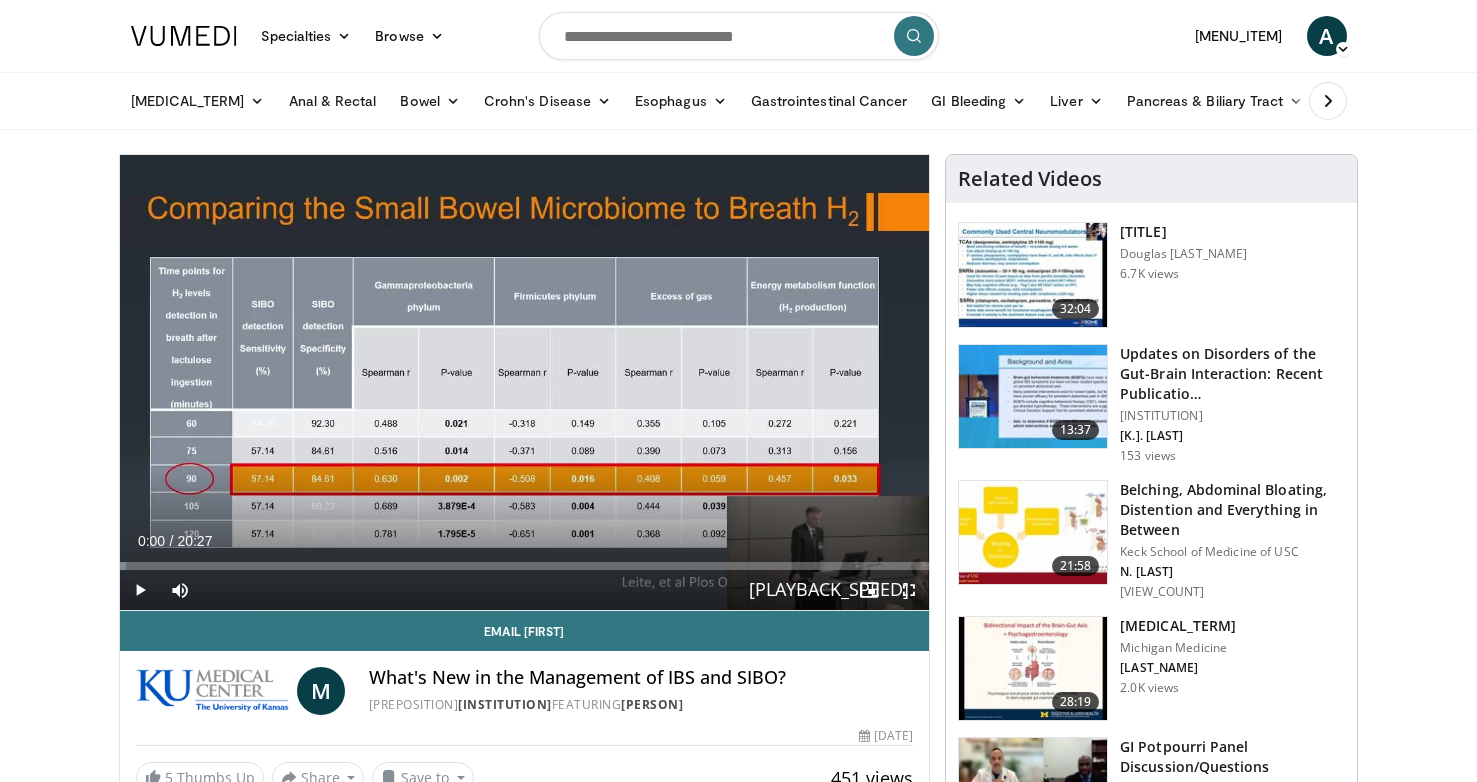 click at bounding box center (909, 590) 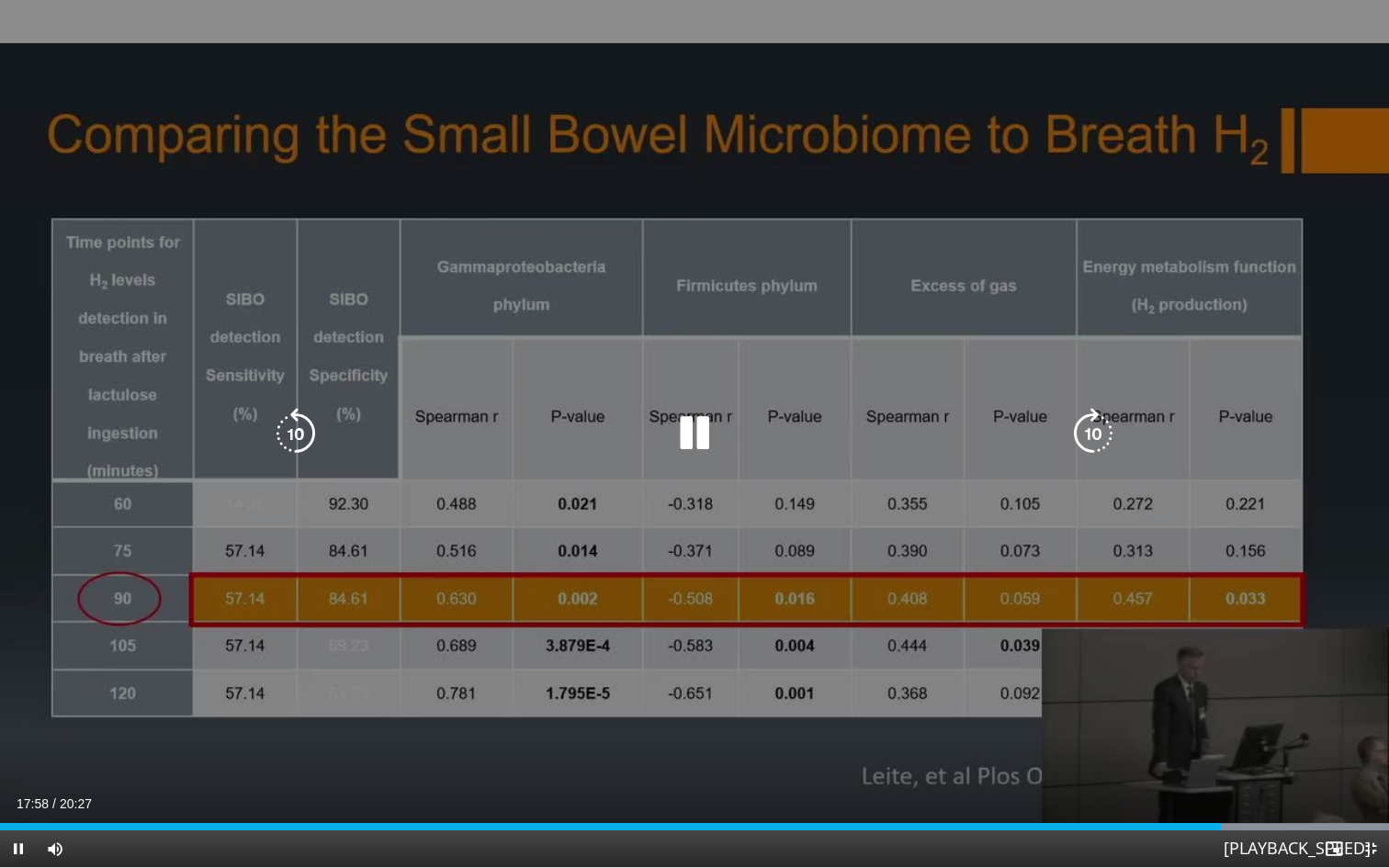 click at bounding box center [694, 434] 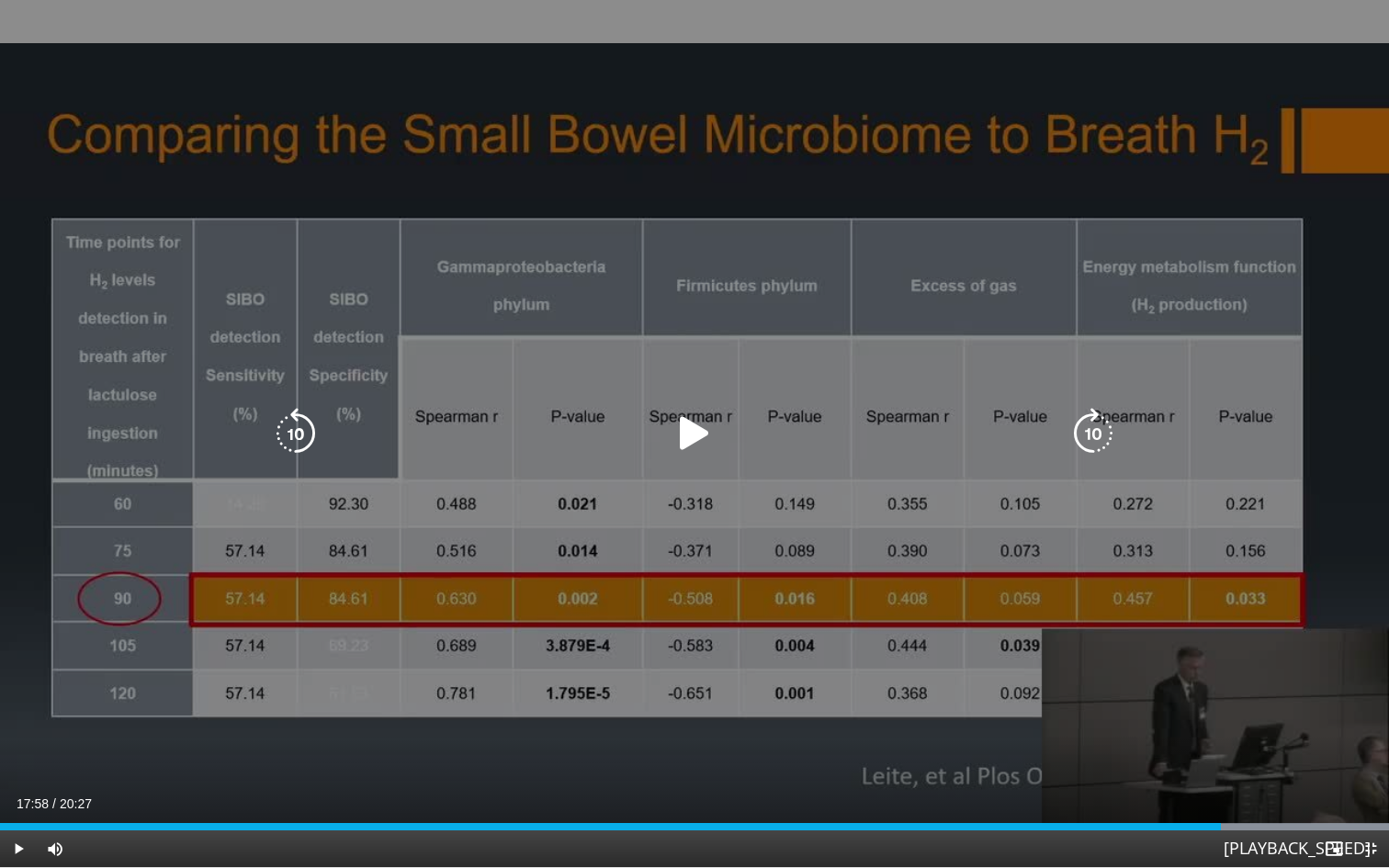 click at bounding box center [694, 434] 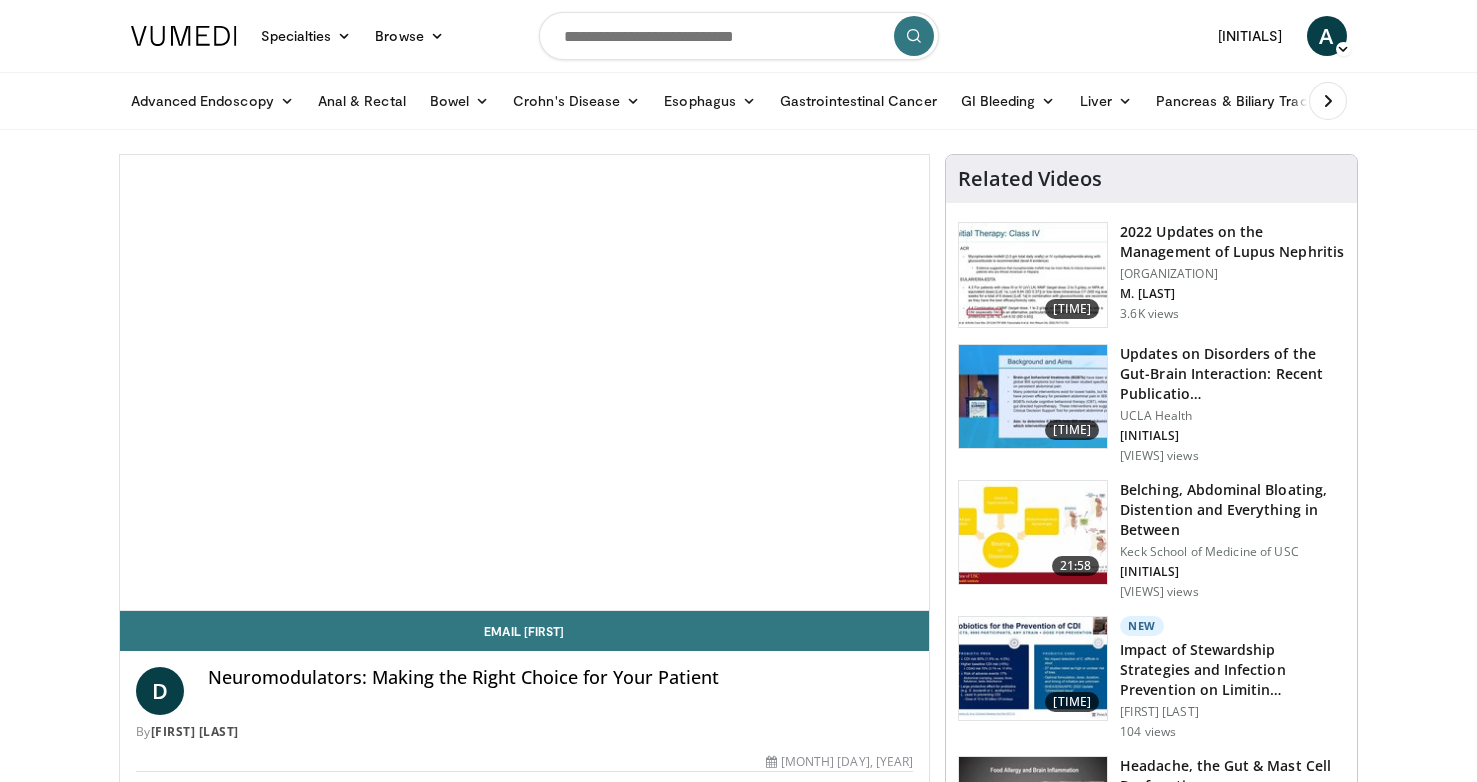 scroll, scrollTop: 0, scrollLeft: 0, axis: both 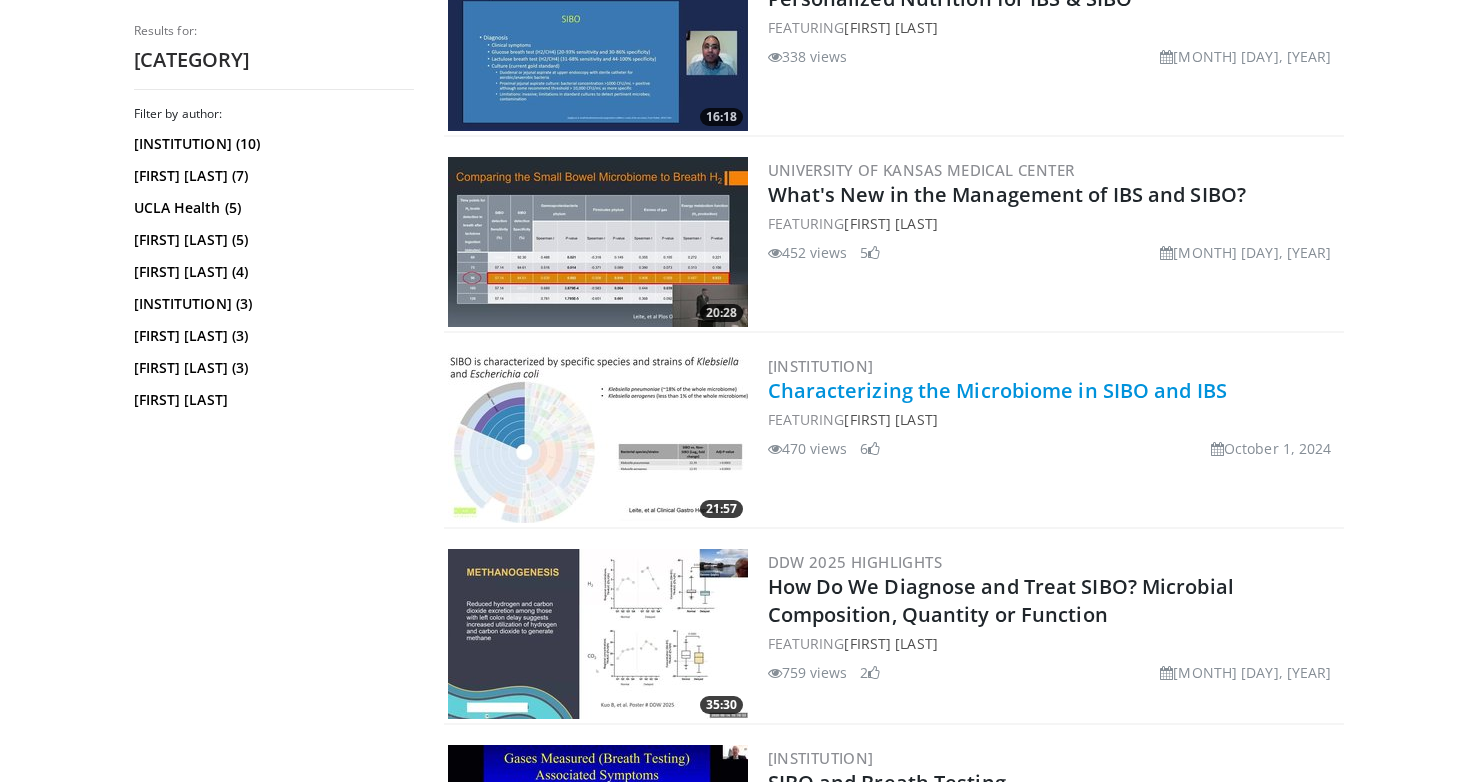click on "Characterizing the Microbiome in SIBO and IBS" at bounding box center [998, 390] 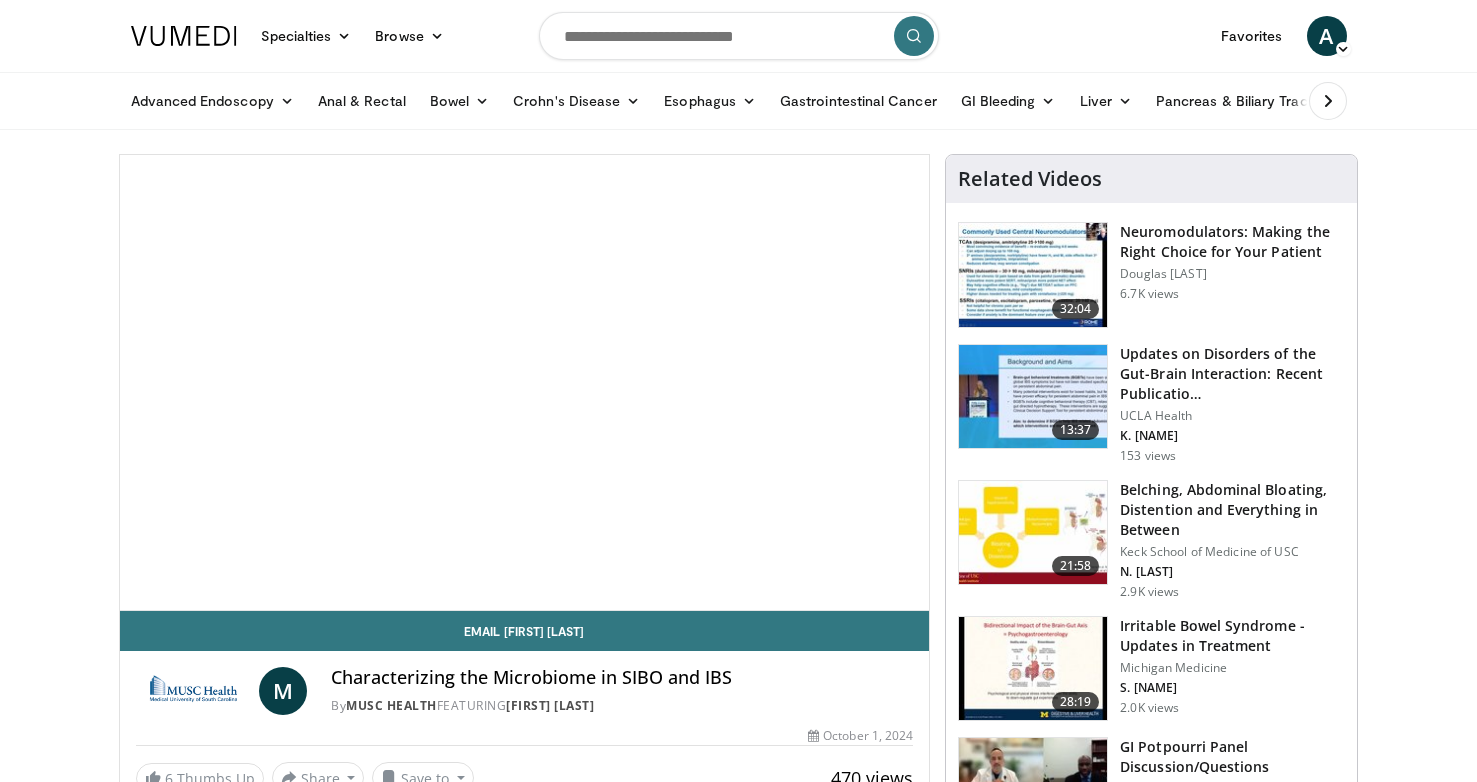scroll, scrollTop: 0, scrollLeft: 0, axis: both 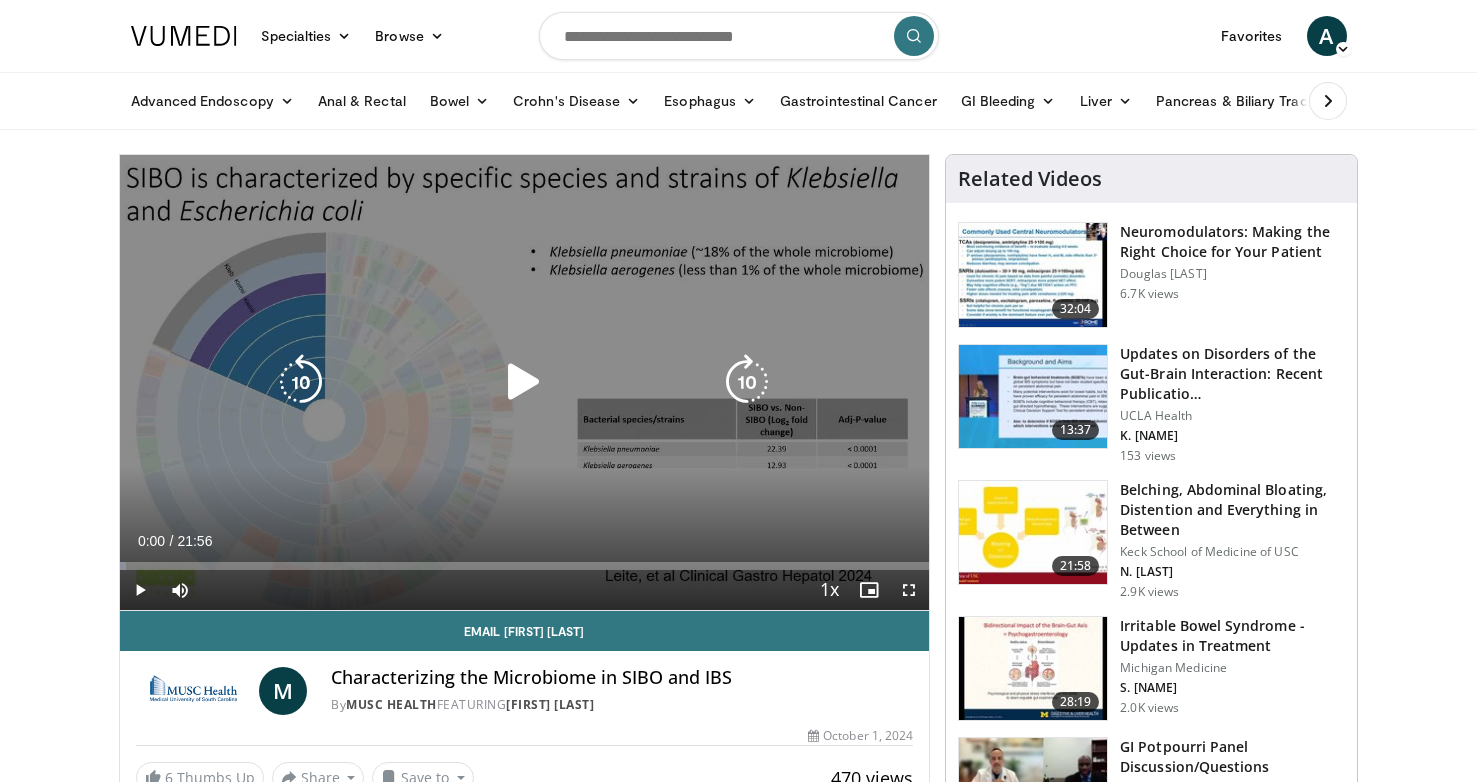 click at bounding box center [524, 382] 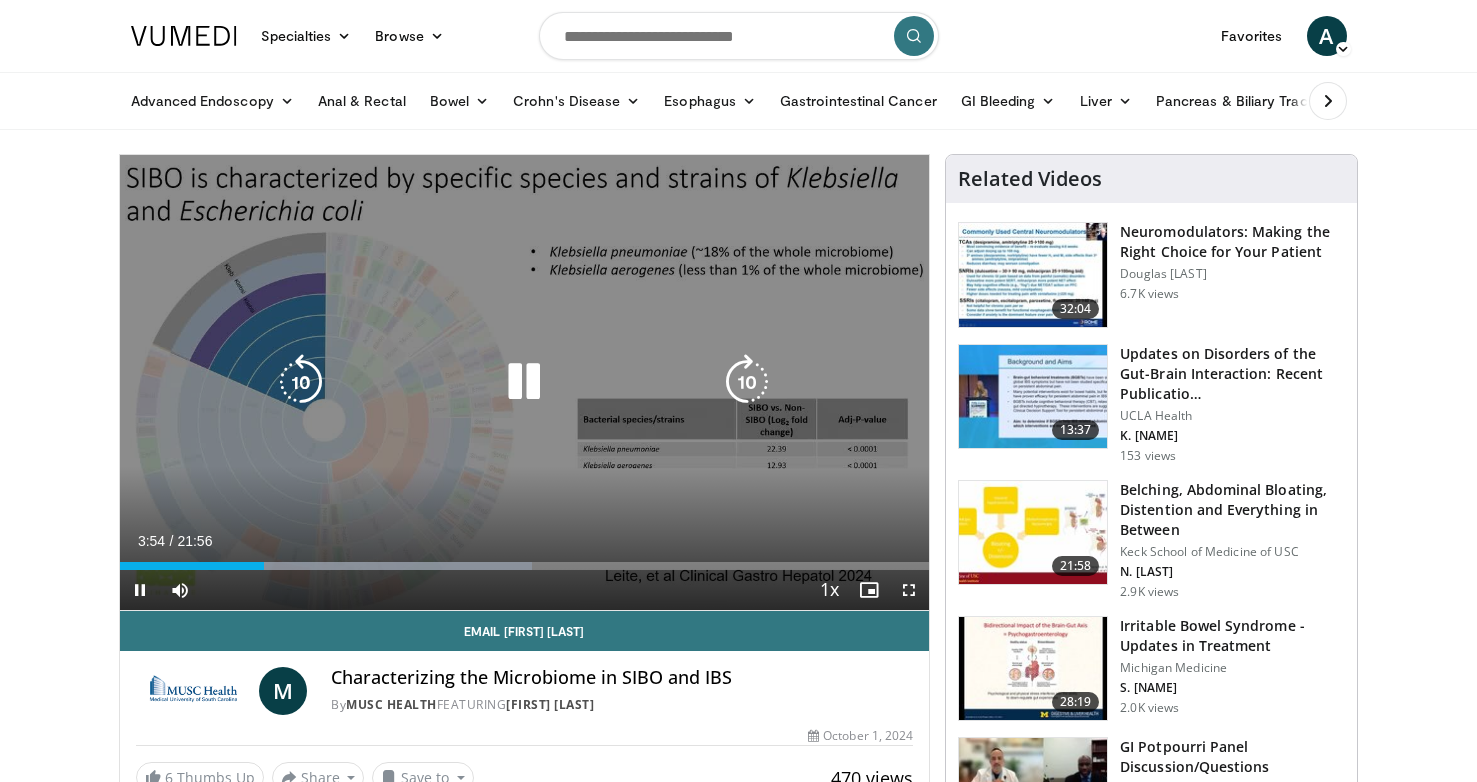 click at bounding box center (524, 382) 